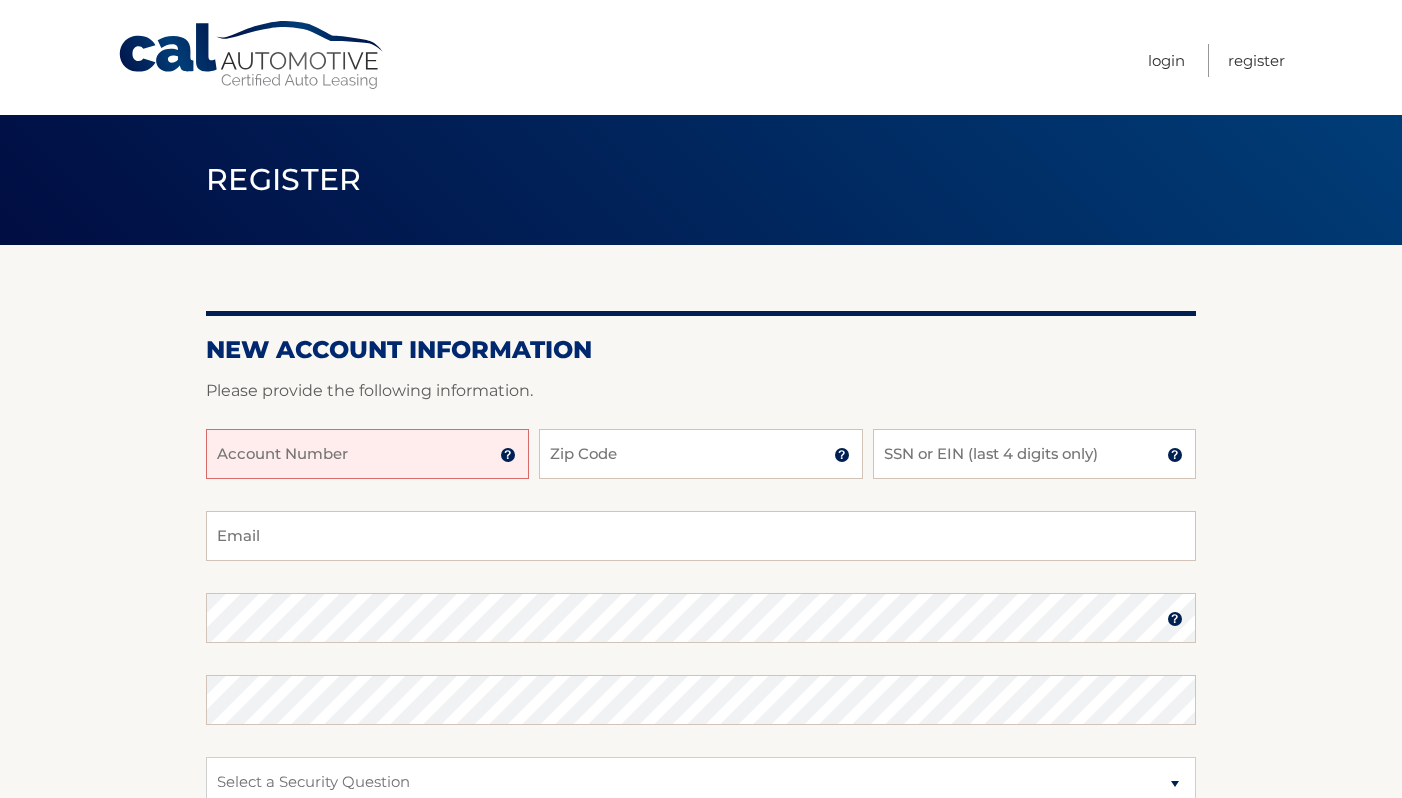 scroll, scrollTop: 0, scrollLeft: 0, axis: both 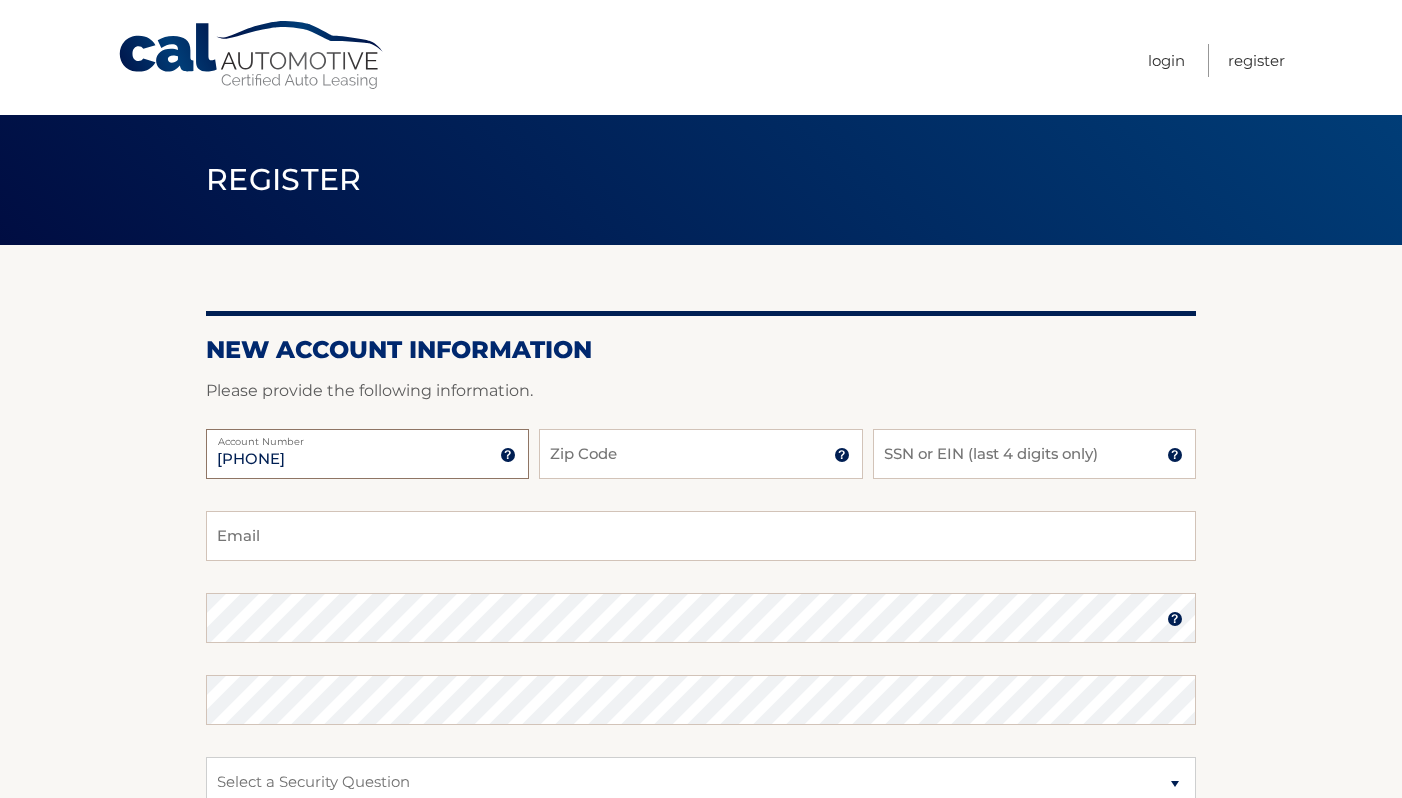 type on "44455972108" 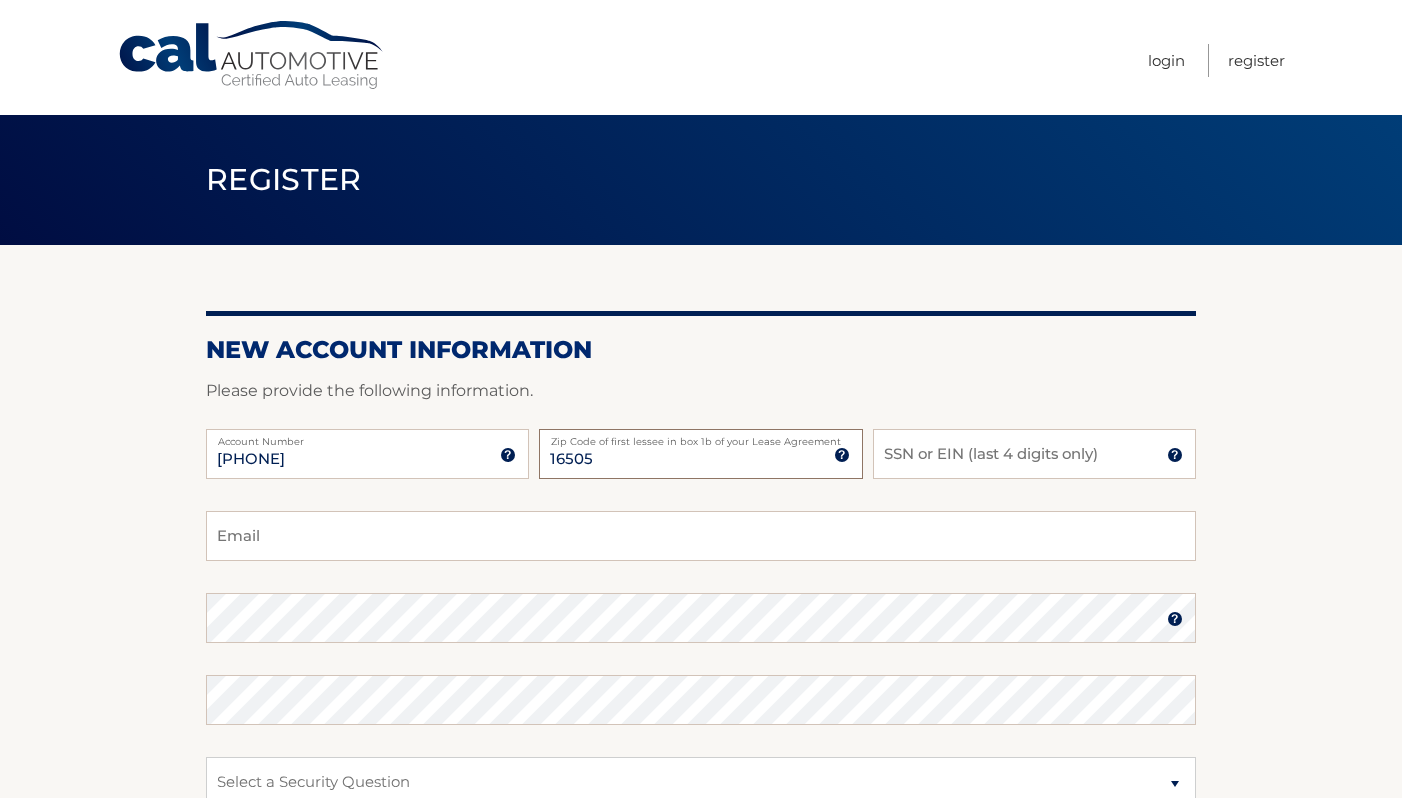 type on "16505" 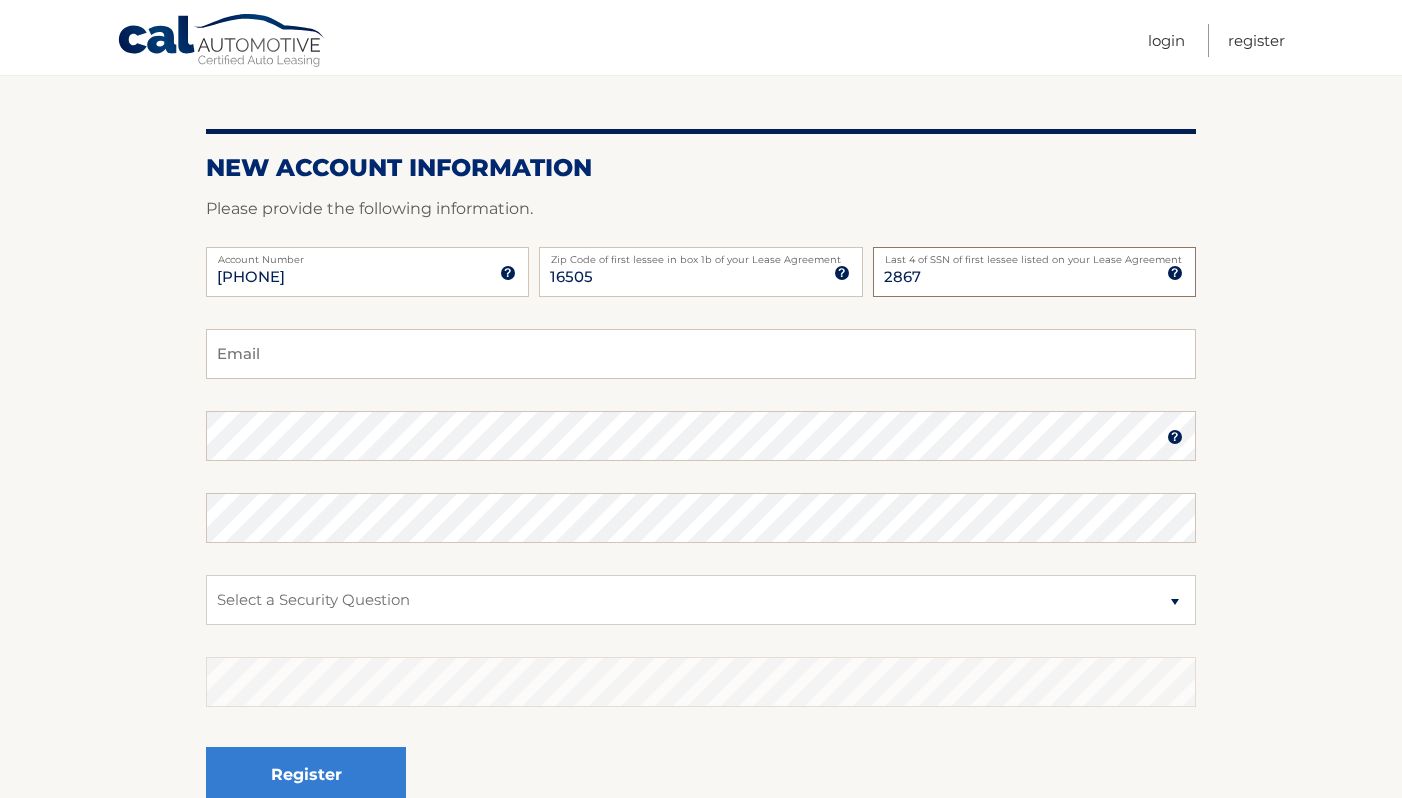 scroll, scrollTop: 187, scrollLeft: 0, axis: vertical 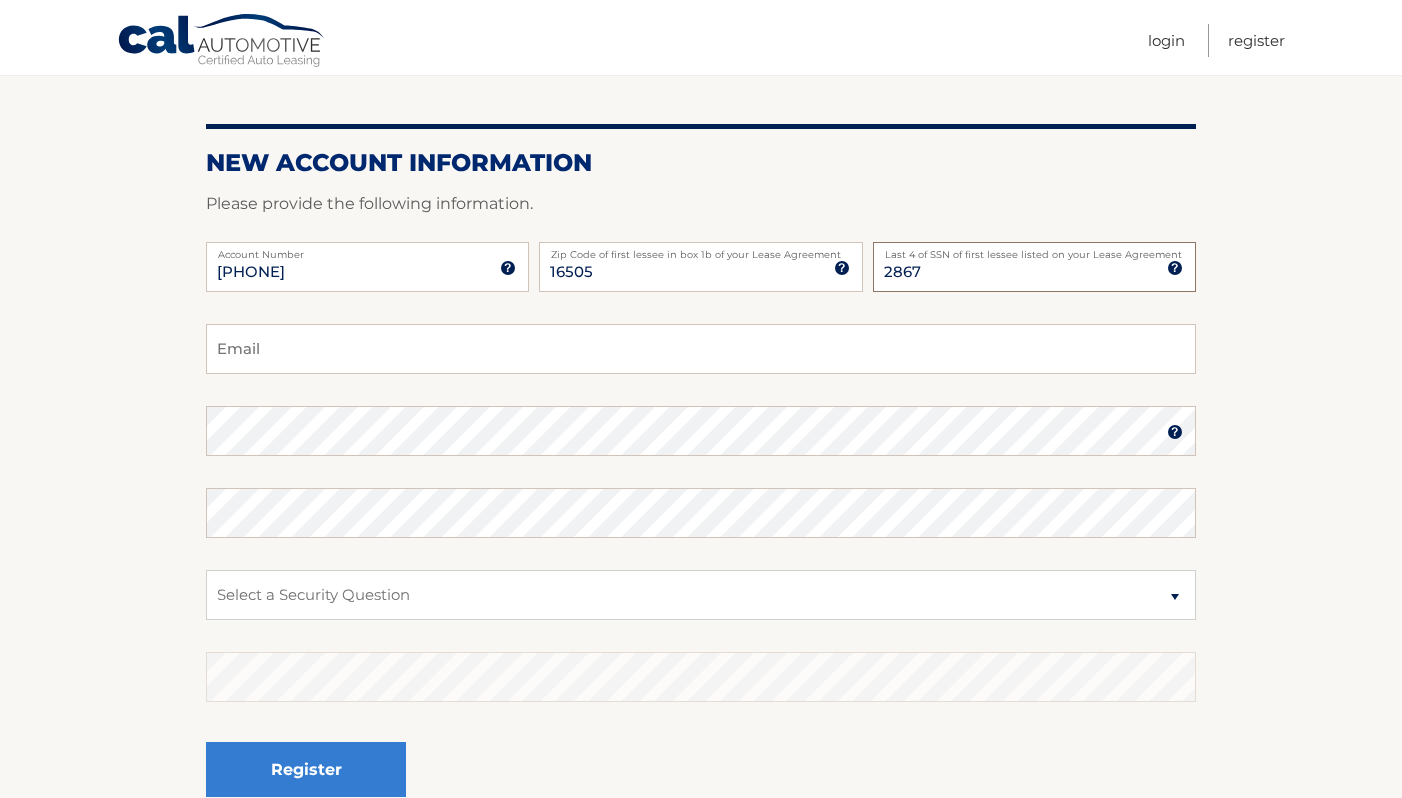 type on "2867" 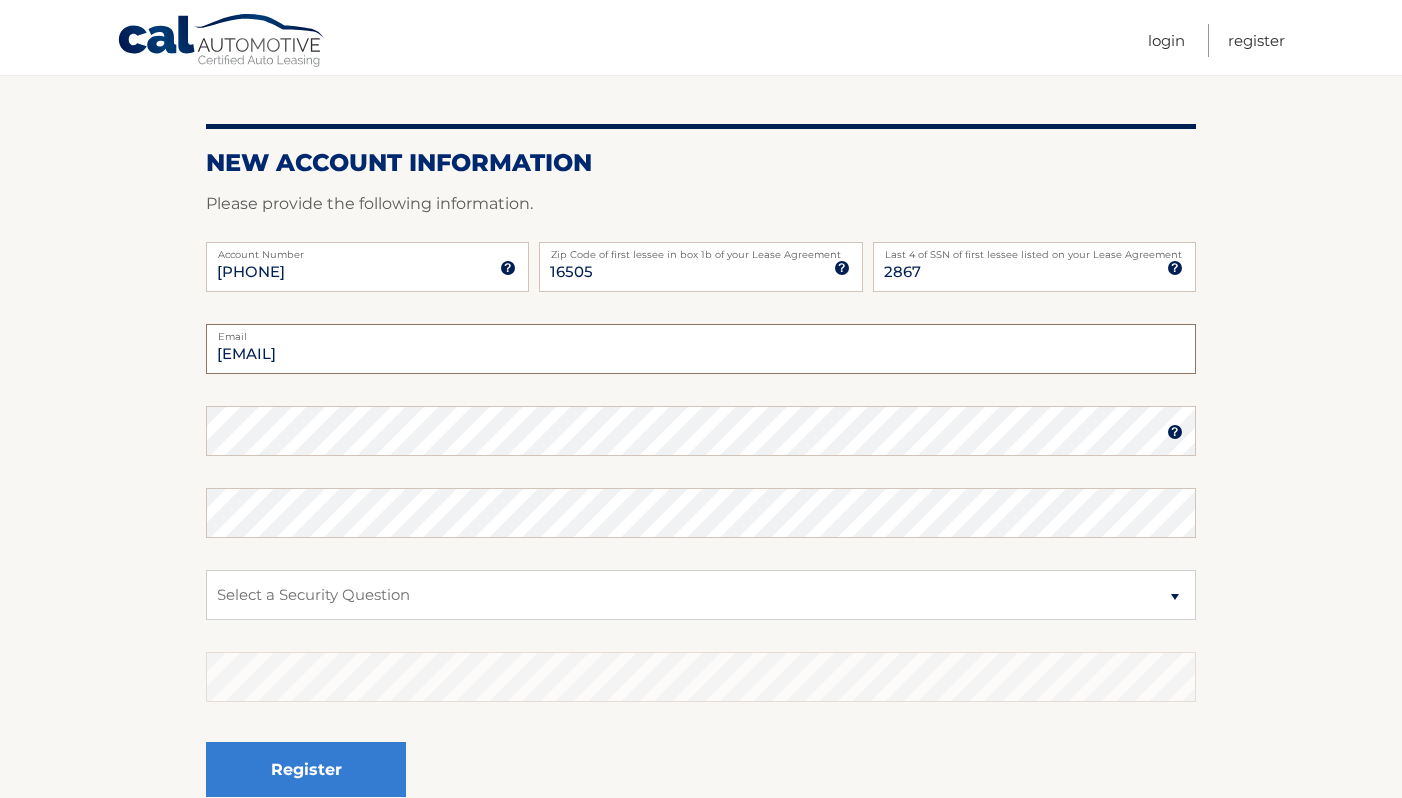 type on "issaknight@yahoo.com" 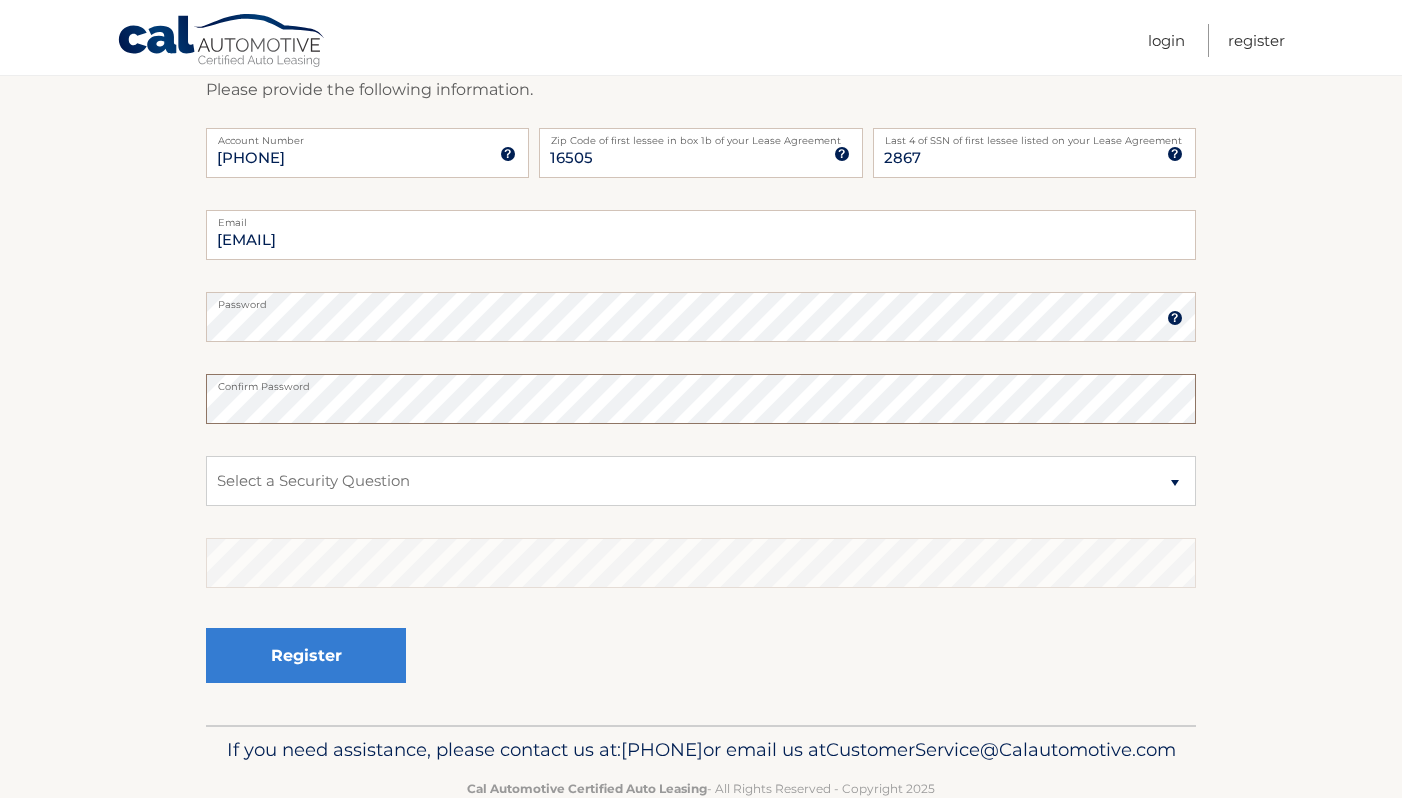scroll, scrollTop: 303, scrollLeft: 0, axis: vertical 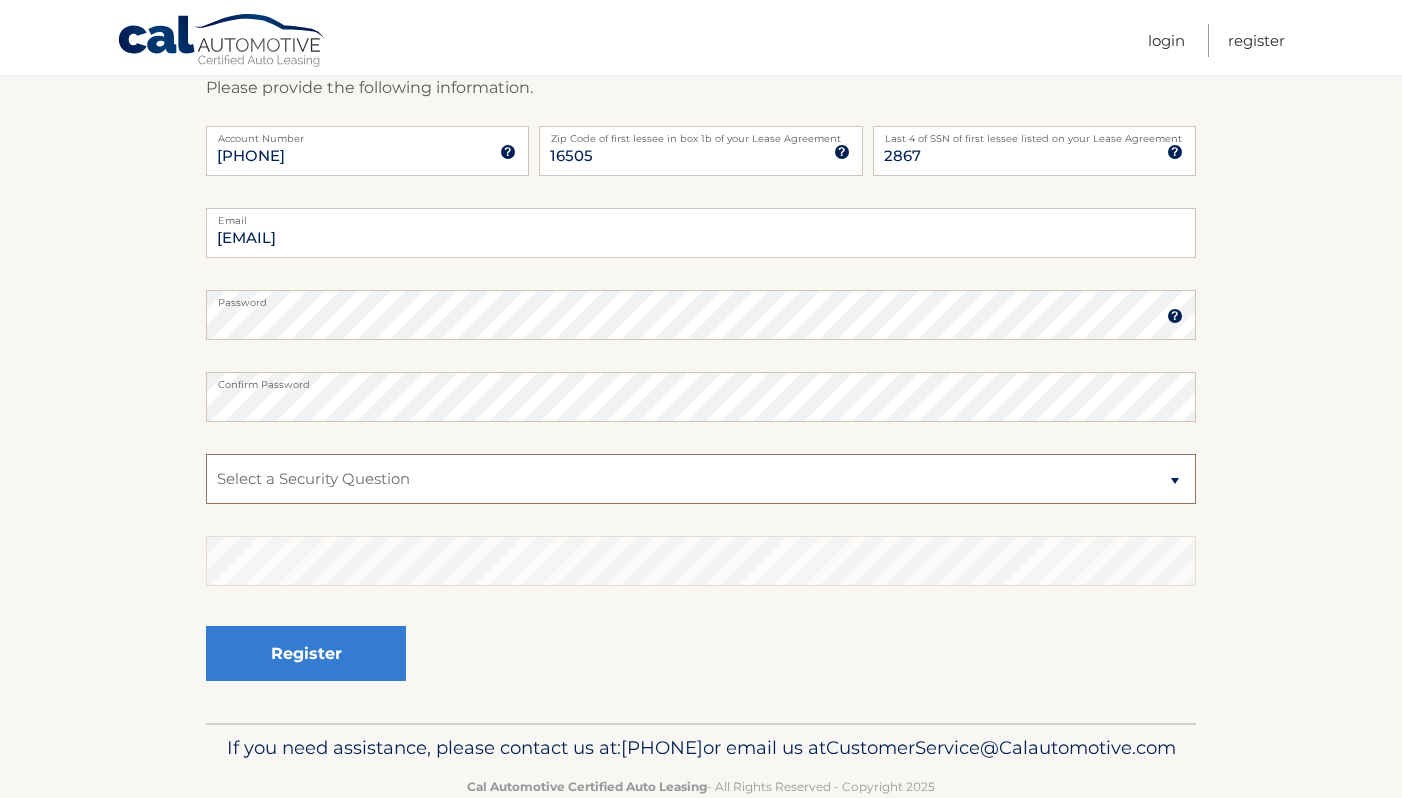 click on "Select a Security Question
What was the name of your elementary school?
What is your mother’s maiden name?
What street did you live on in the third grade?
In what city or town was your first job?
What was your childhood phone number including area code? (e.g., 000-000-0000)" at bounding box center [701, 479] 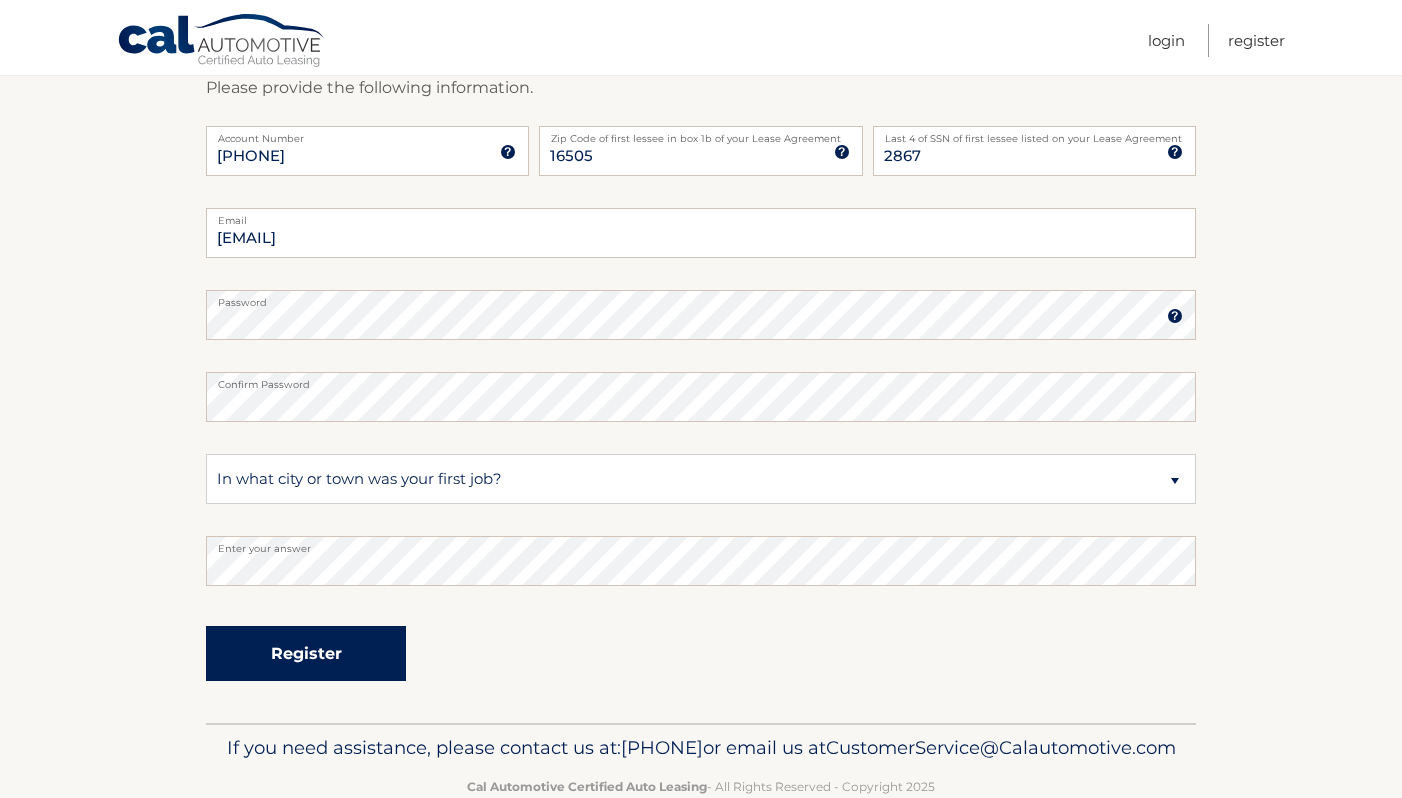 click on "Register" at bounding box center [306, 653] 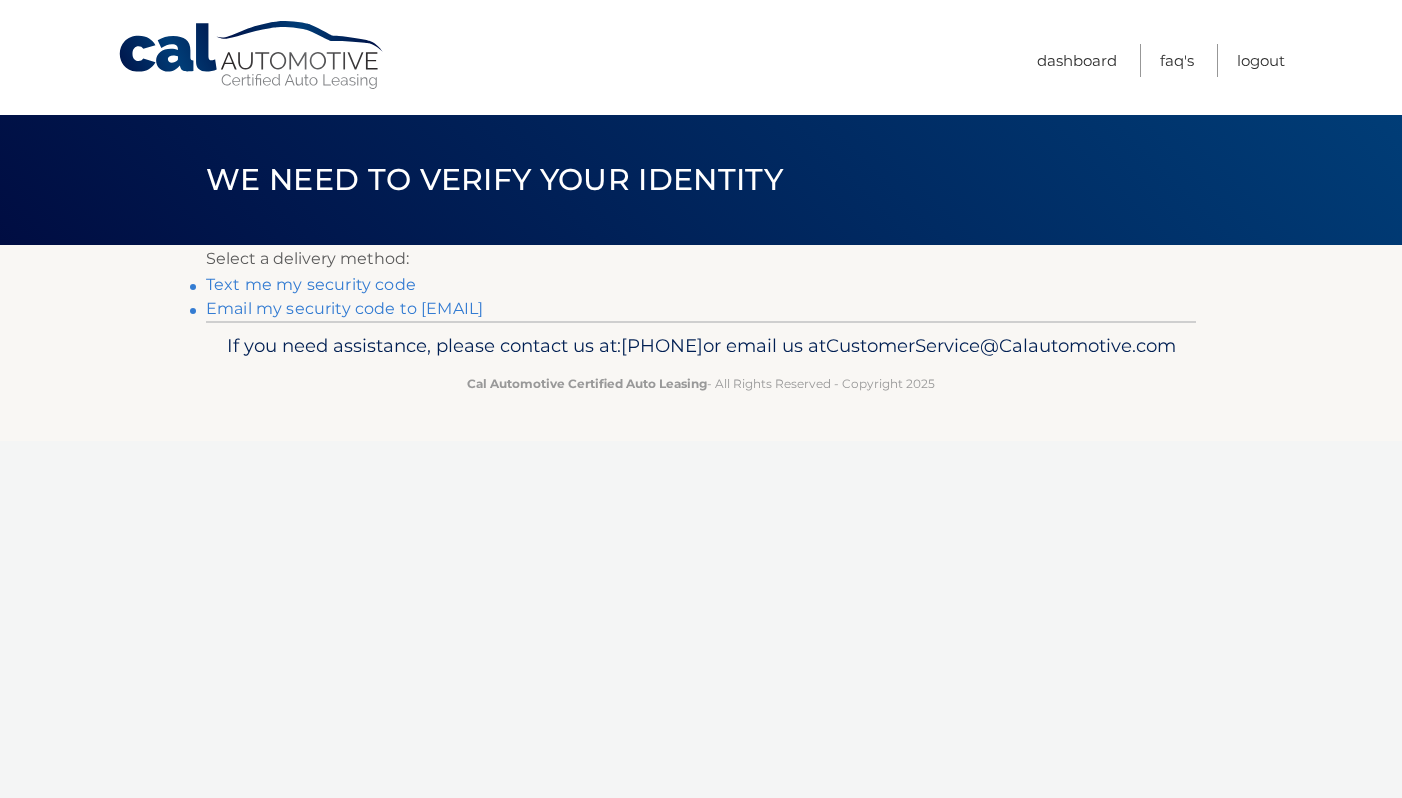 scroll, scrollTop: 0, scrollLeft: 0, axis: both 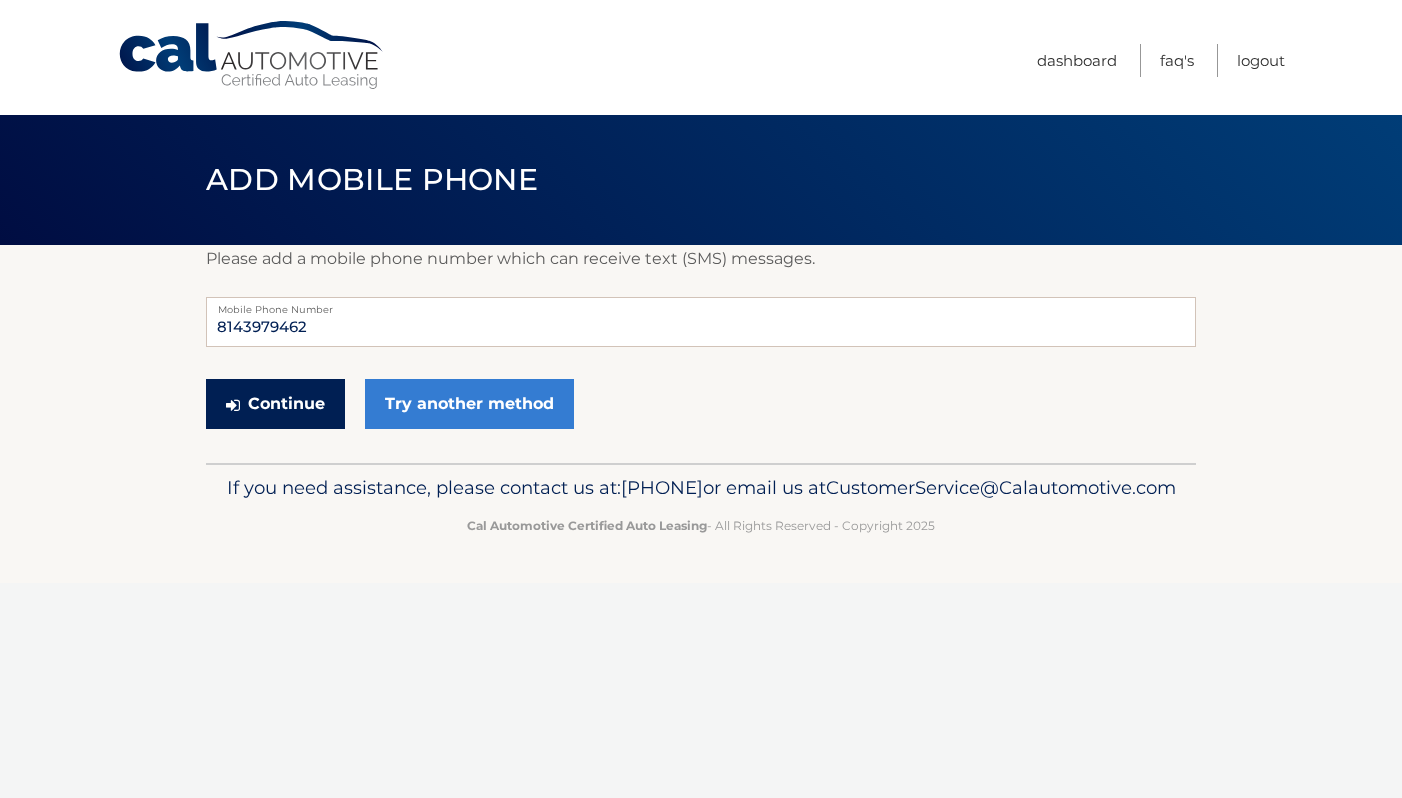click on "Continue" at bounding box center [275, 404] 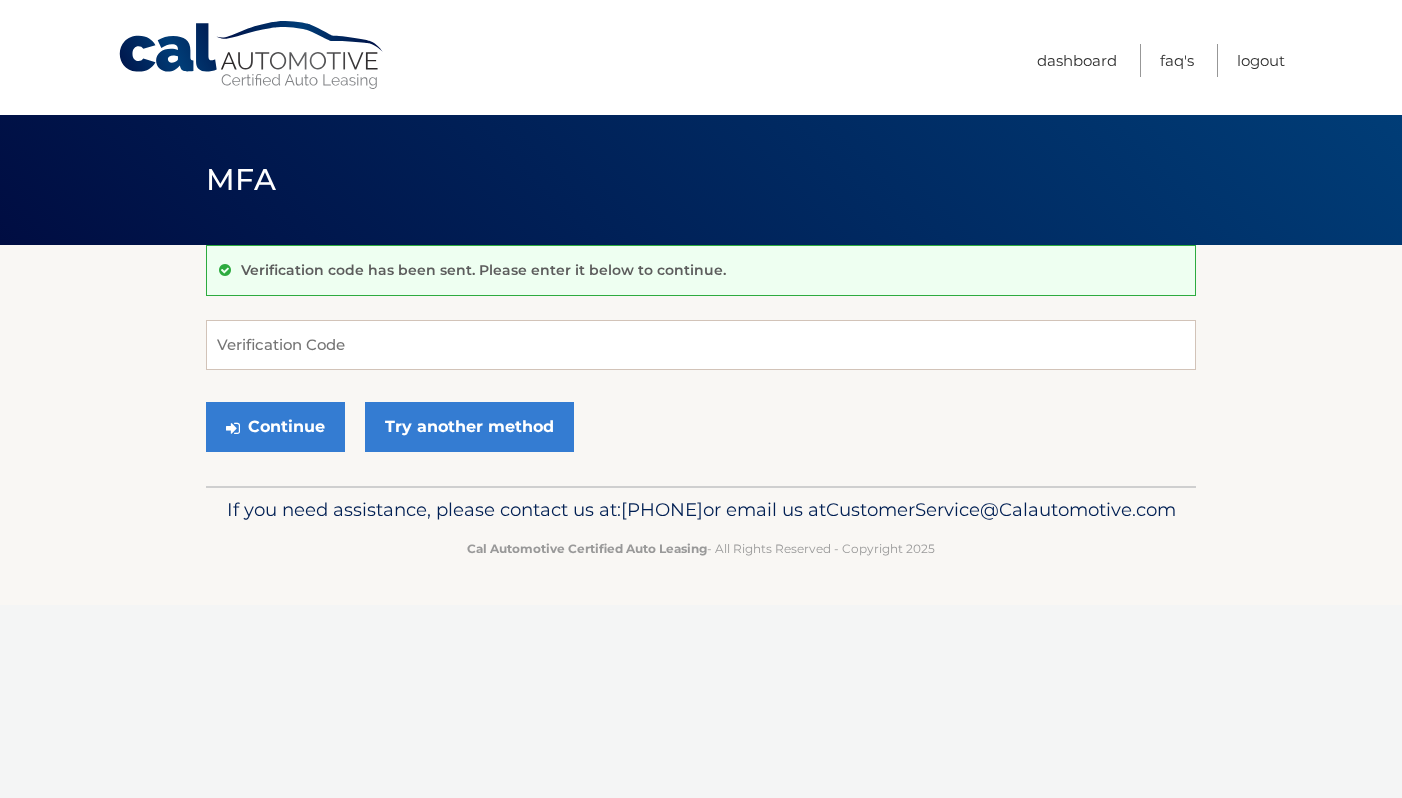 scroll, scrollTop: 0, scrollLeft: 0, axis: both 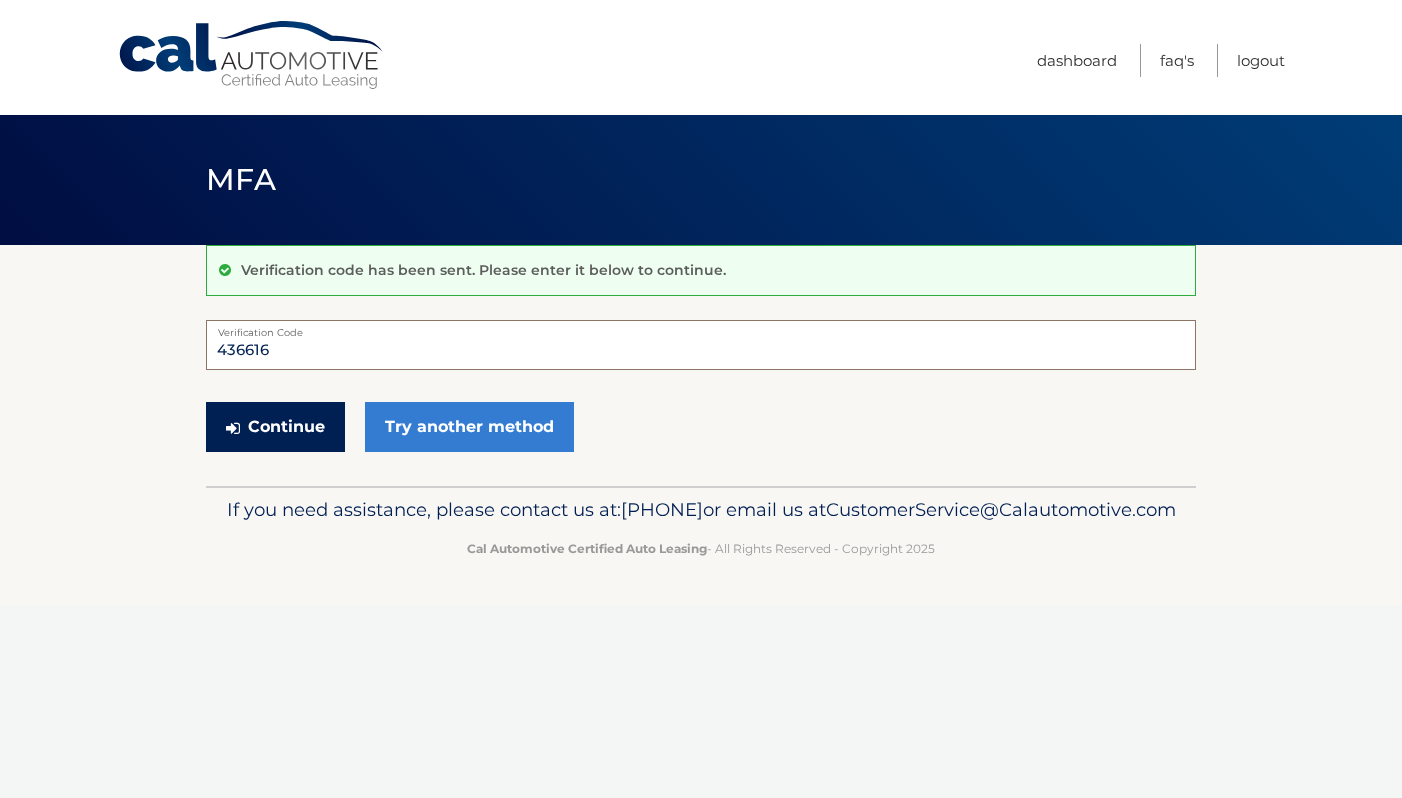 type on "436616" 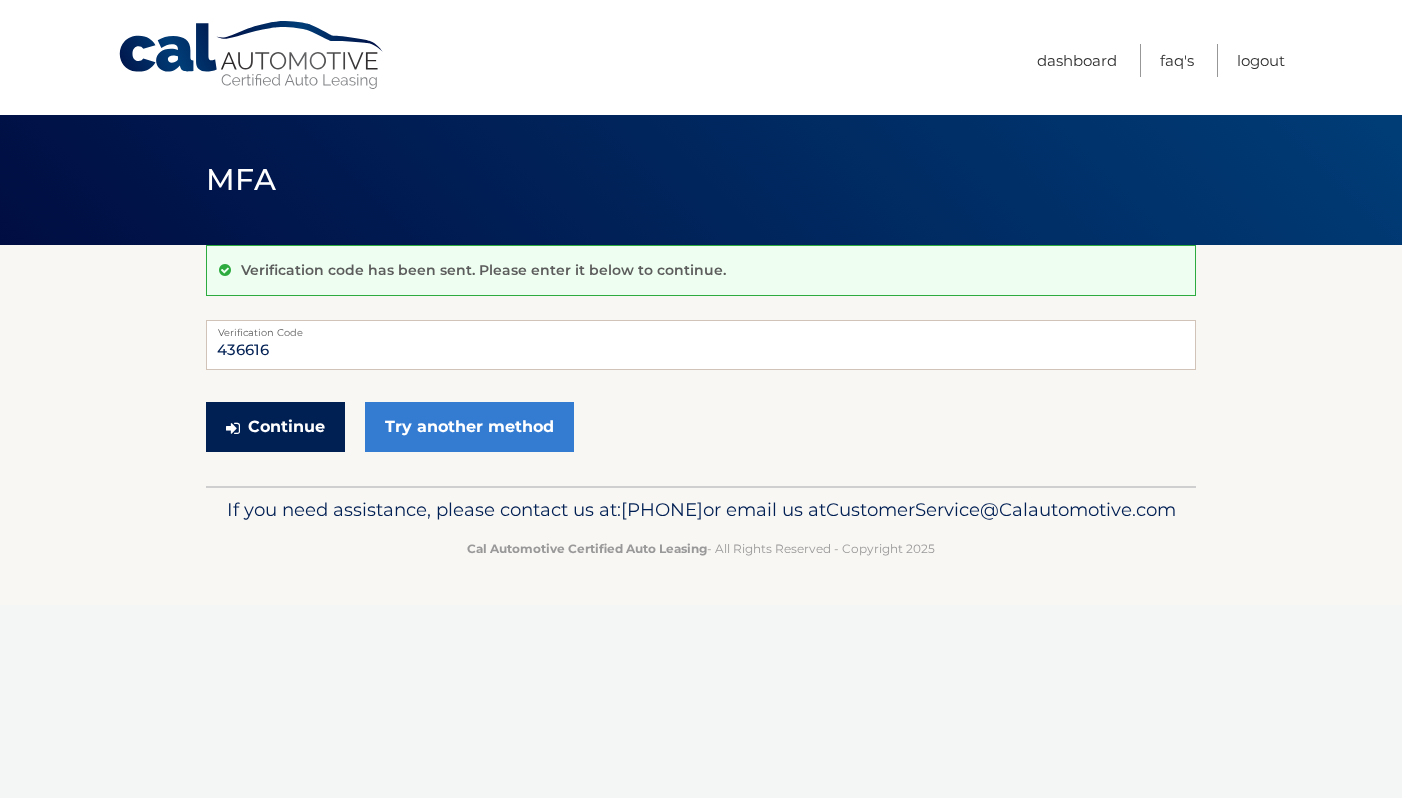 click on "Continue" at bounding box center [275, 427] 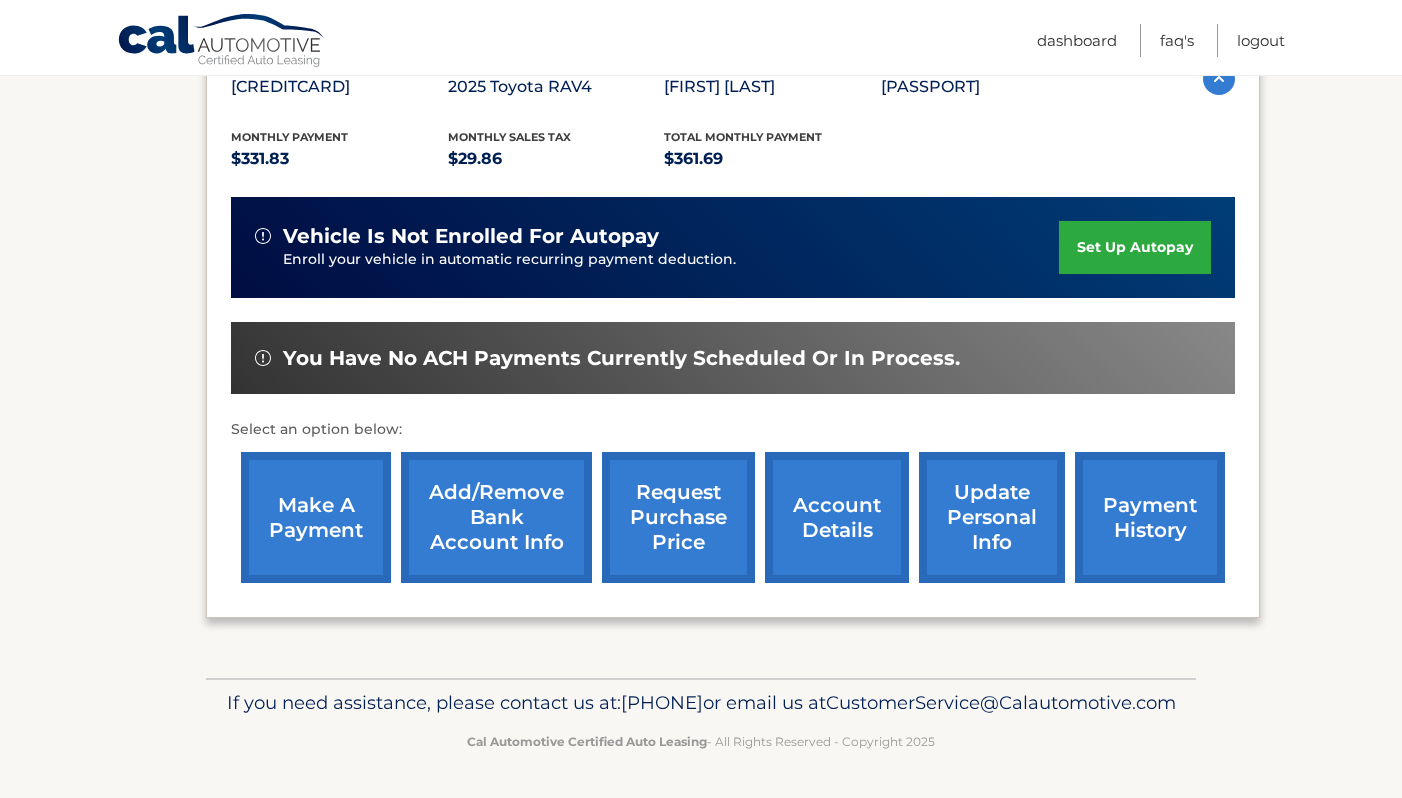 scroll, scrollTop: 409, scrollLeft: 0, axis: vertical 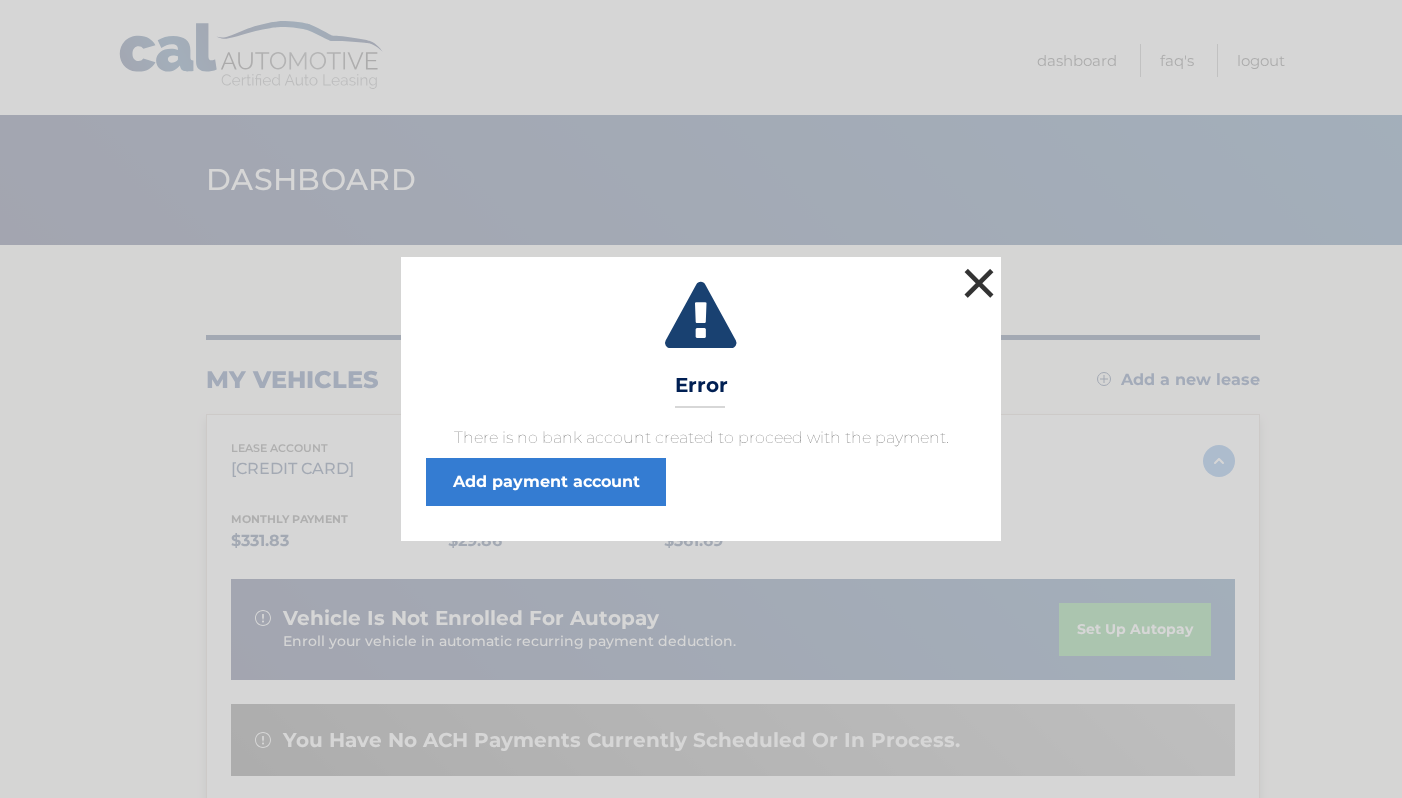 click on "×" at bounding box center [979, 283] 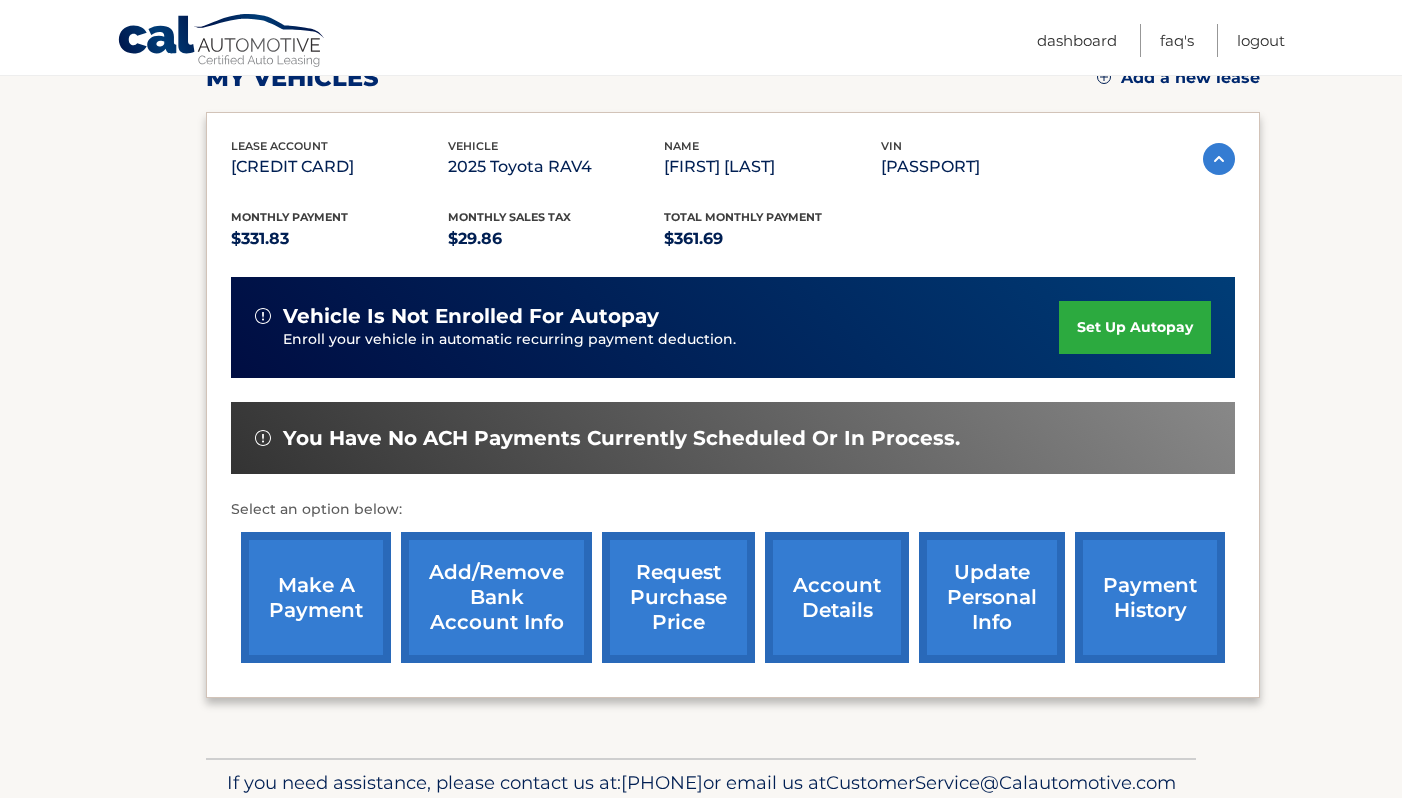 scroll, scrollTop: 304, scrollLeft: 0, axis: vertical 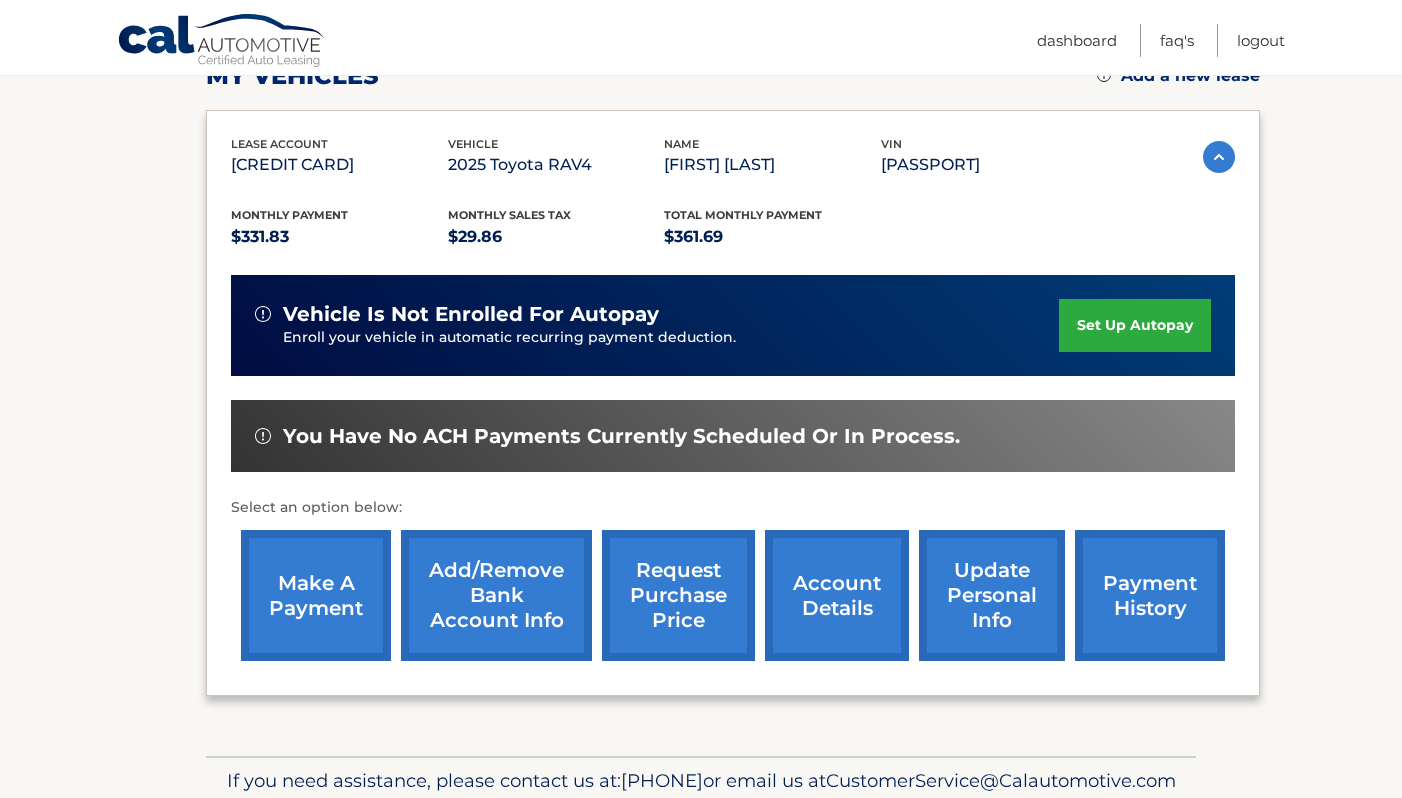 click on "account details" at bounding box center [837, 595] 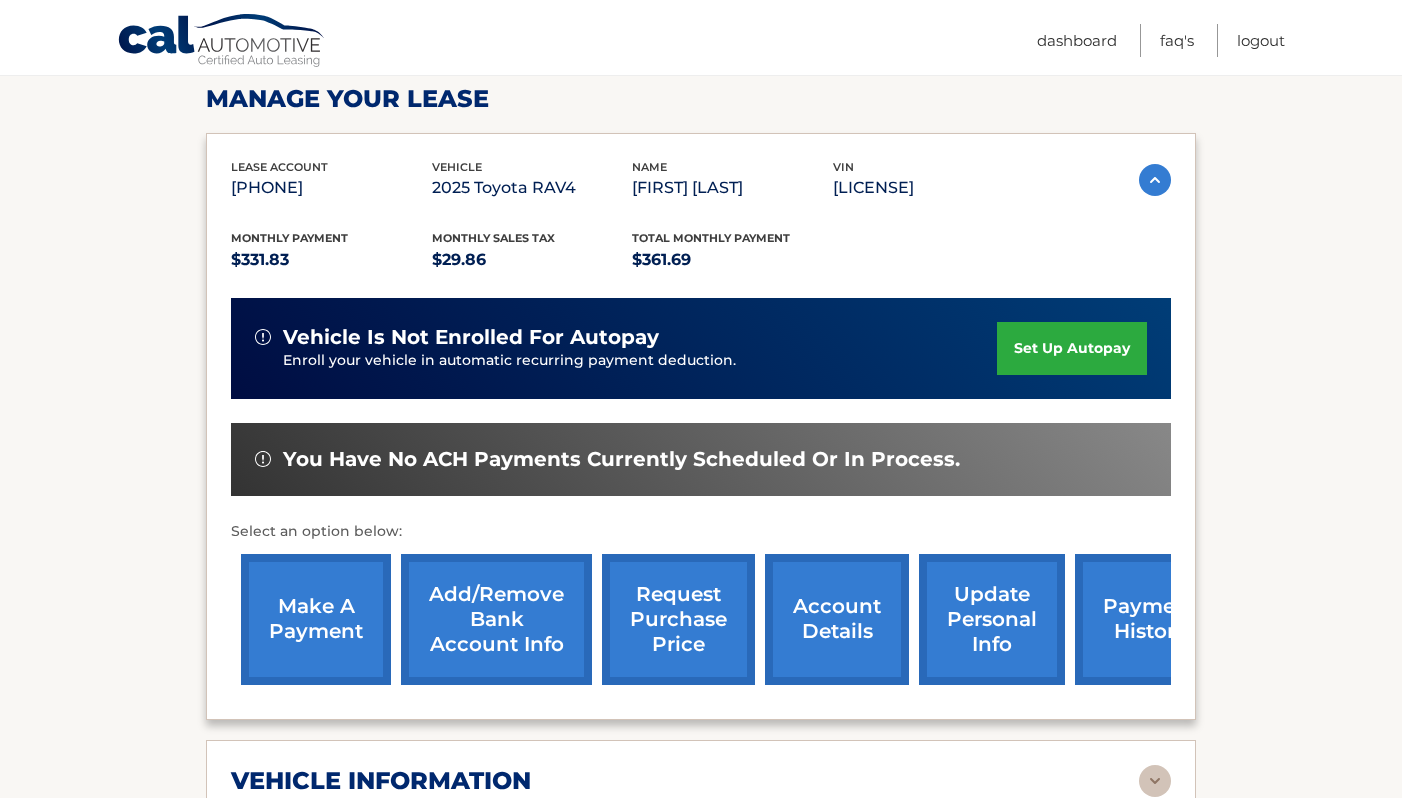 scroll, scrollTop: 297, scrollLeft: 0, axis: vertical 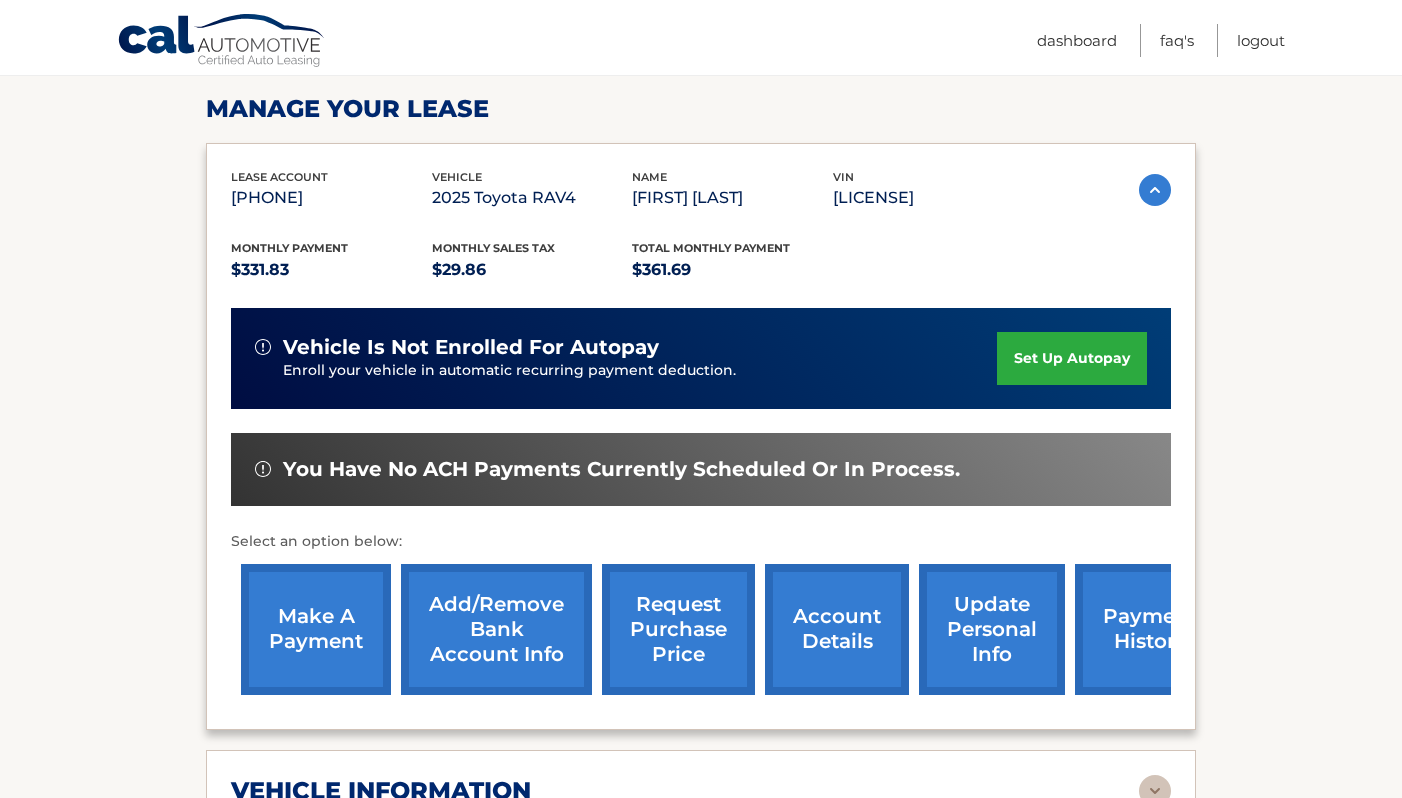 click on "Add/Remove bank account info" at bounding box center (496, 629) 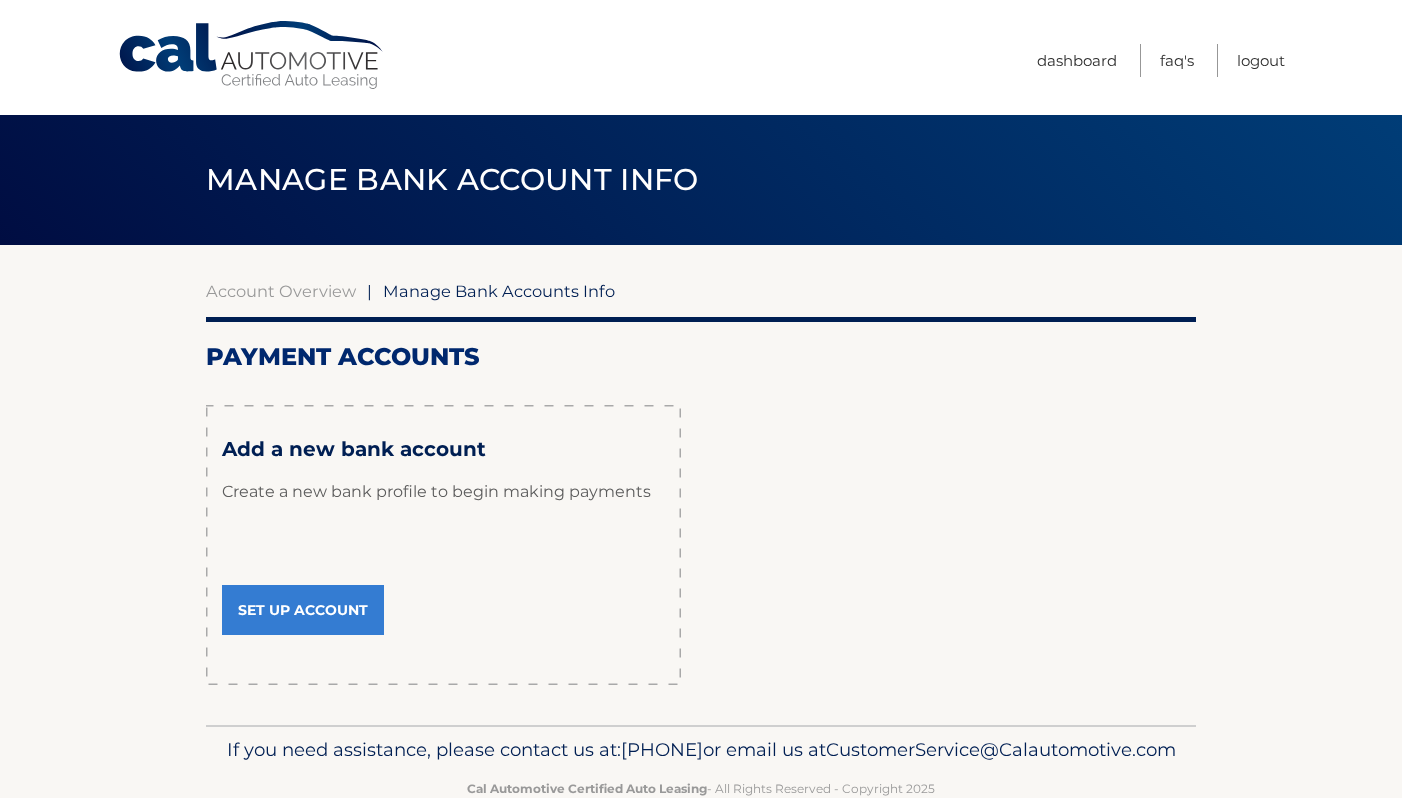scroll, scrollTop: 0, scrollLeft: 0, axis: both 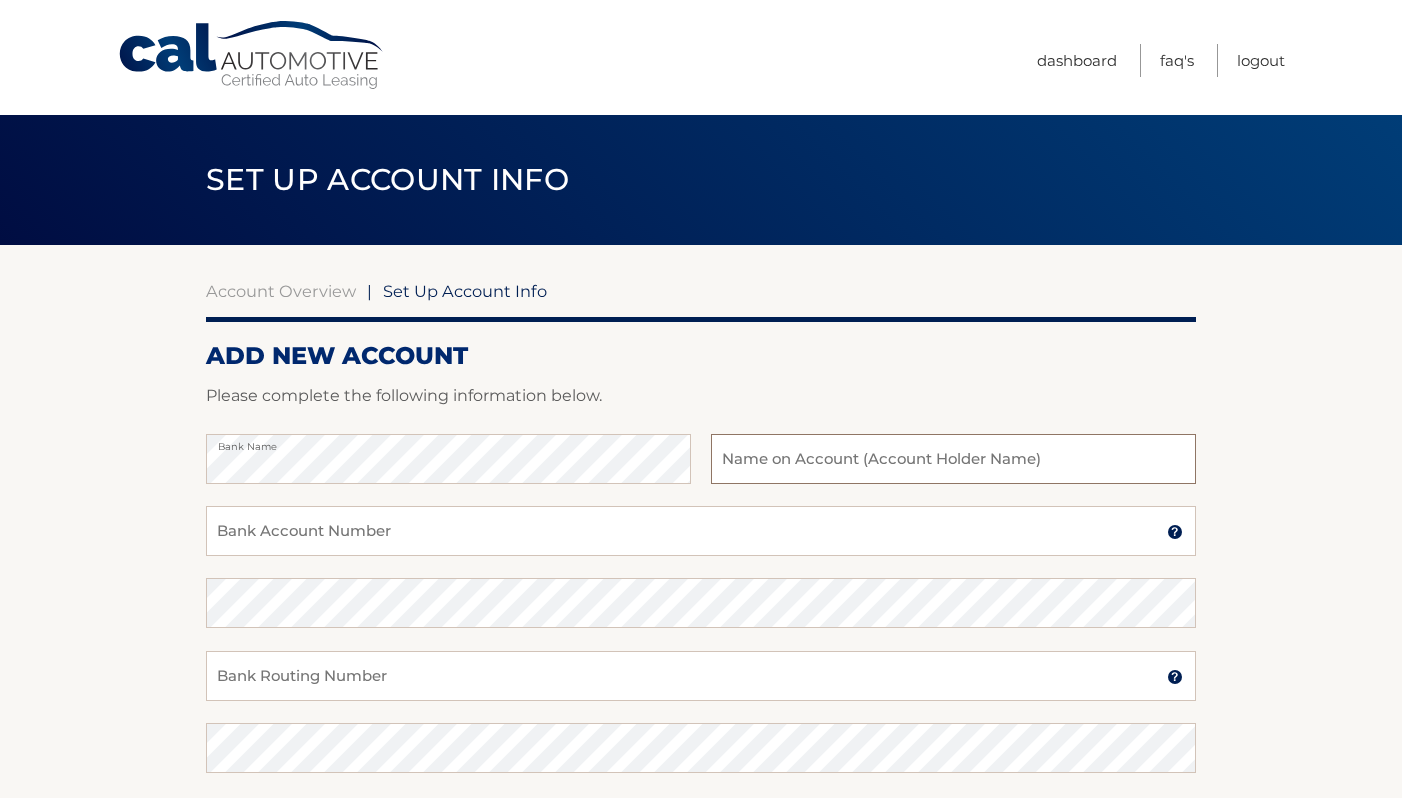 click at bounding box center (953, 459) 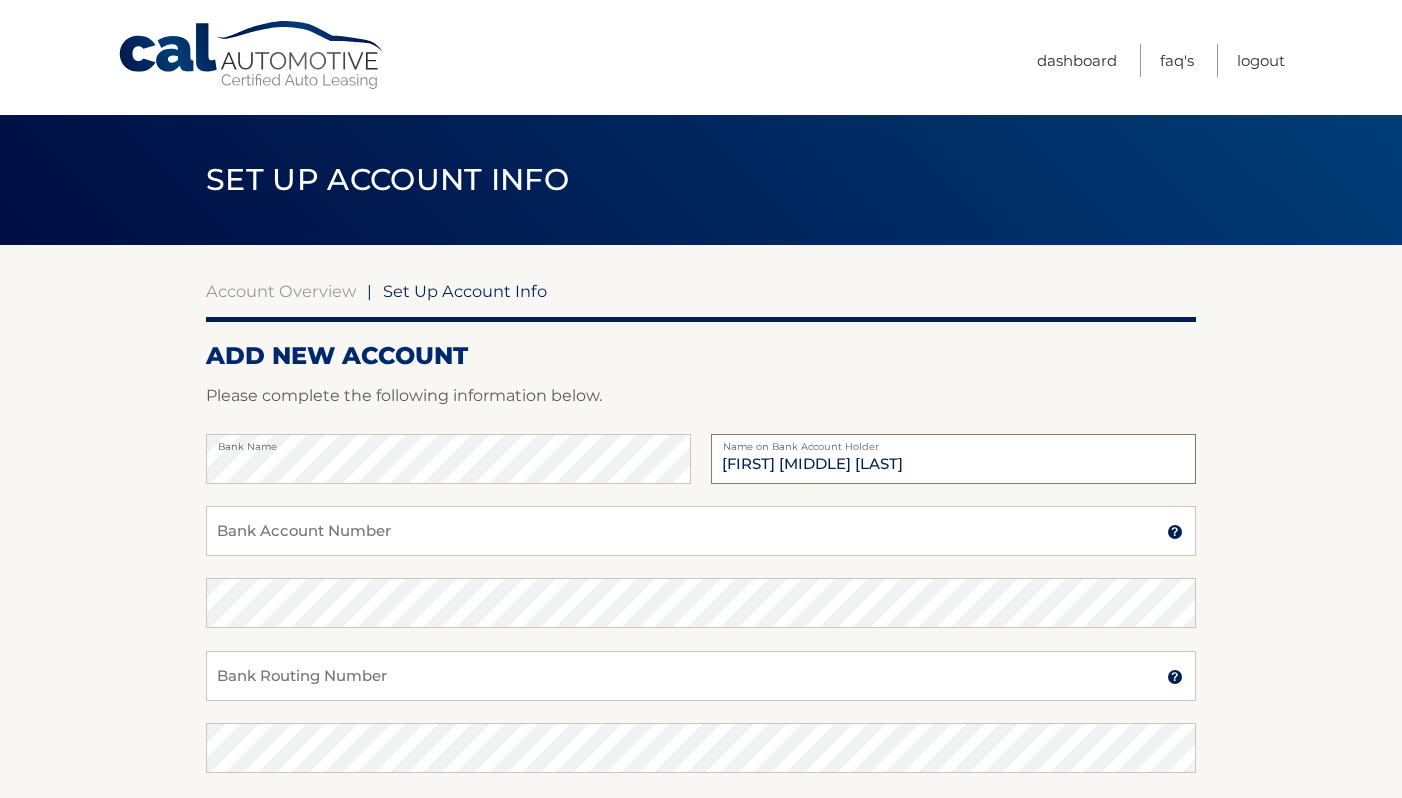 type on "[FIRST] [MIDDLE] [LAST]" 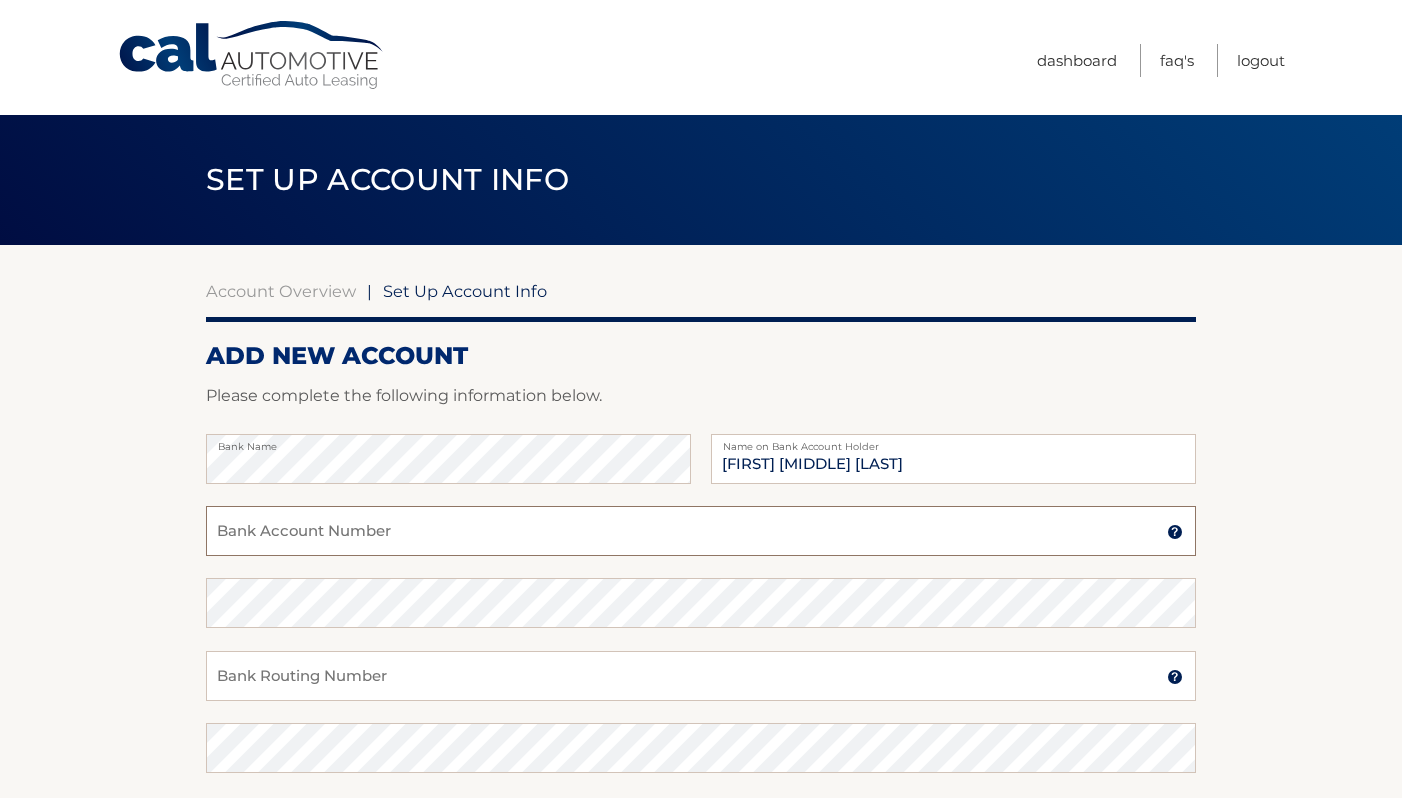 click on "Bank Account Number" at bounding box center [701, 531] 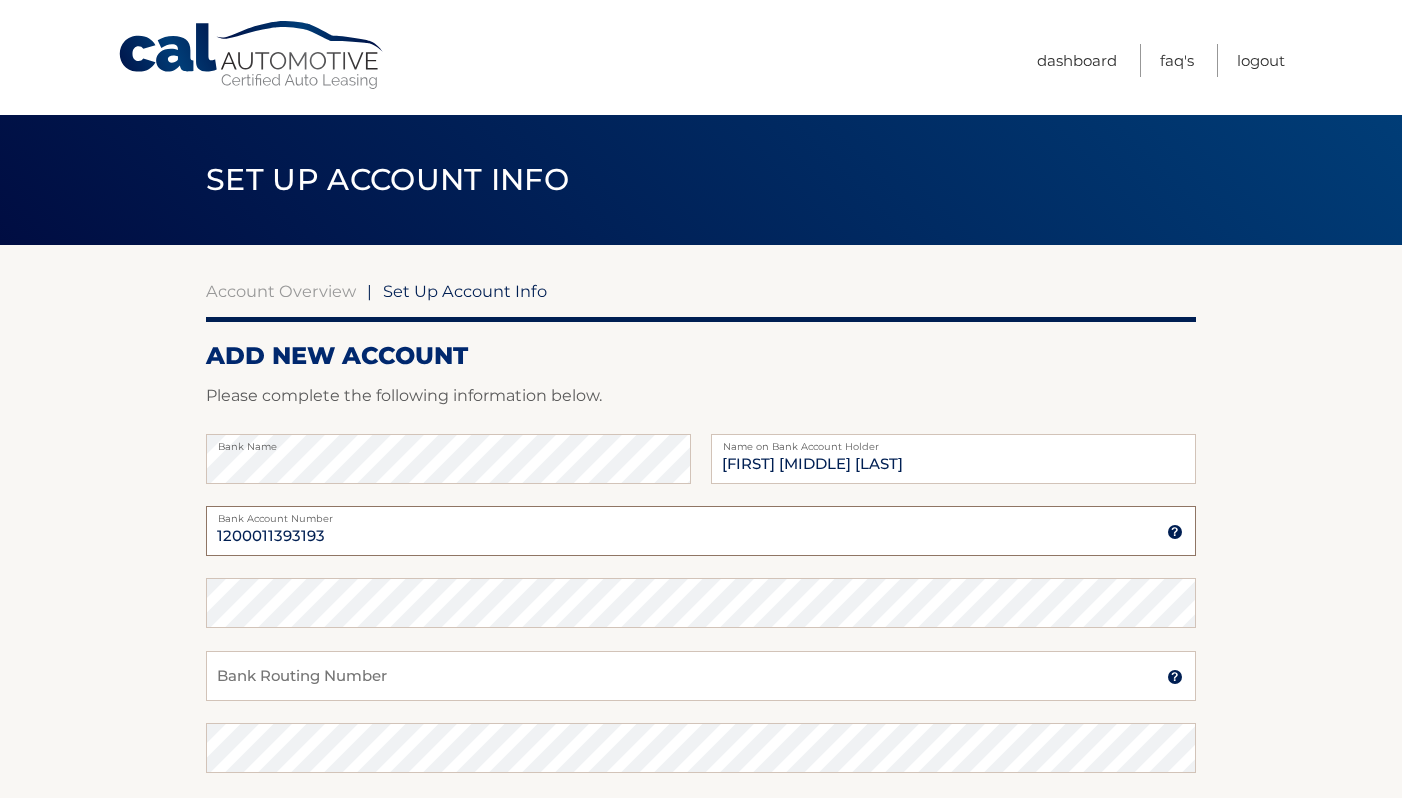 type on "1200011393193" 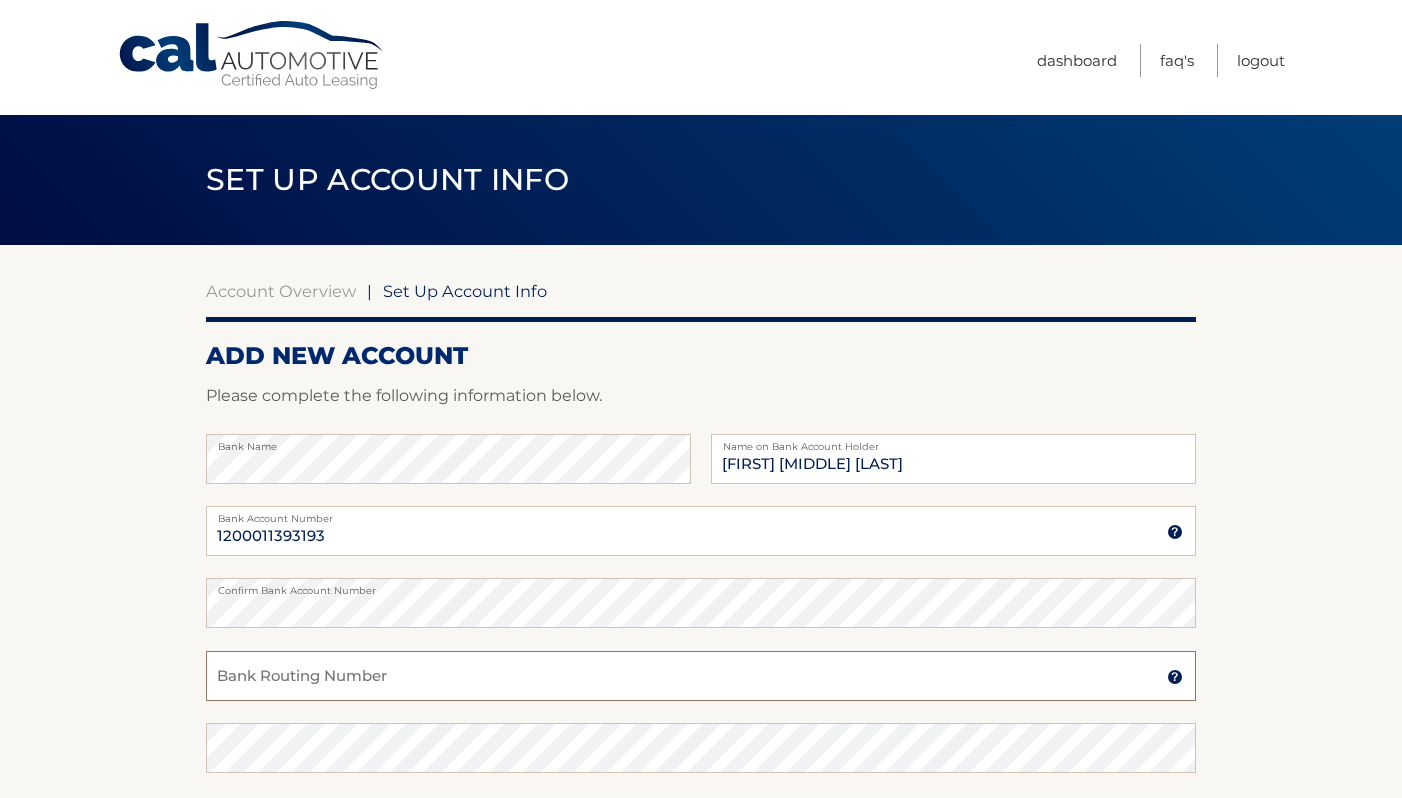 click on "Bank Routing Number" at bounding box center (701, 676) 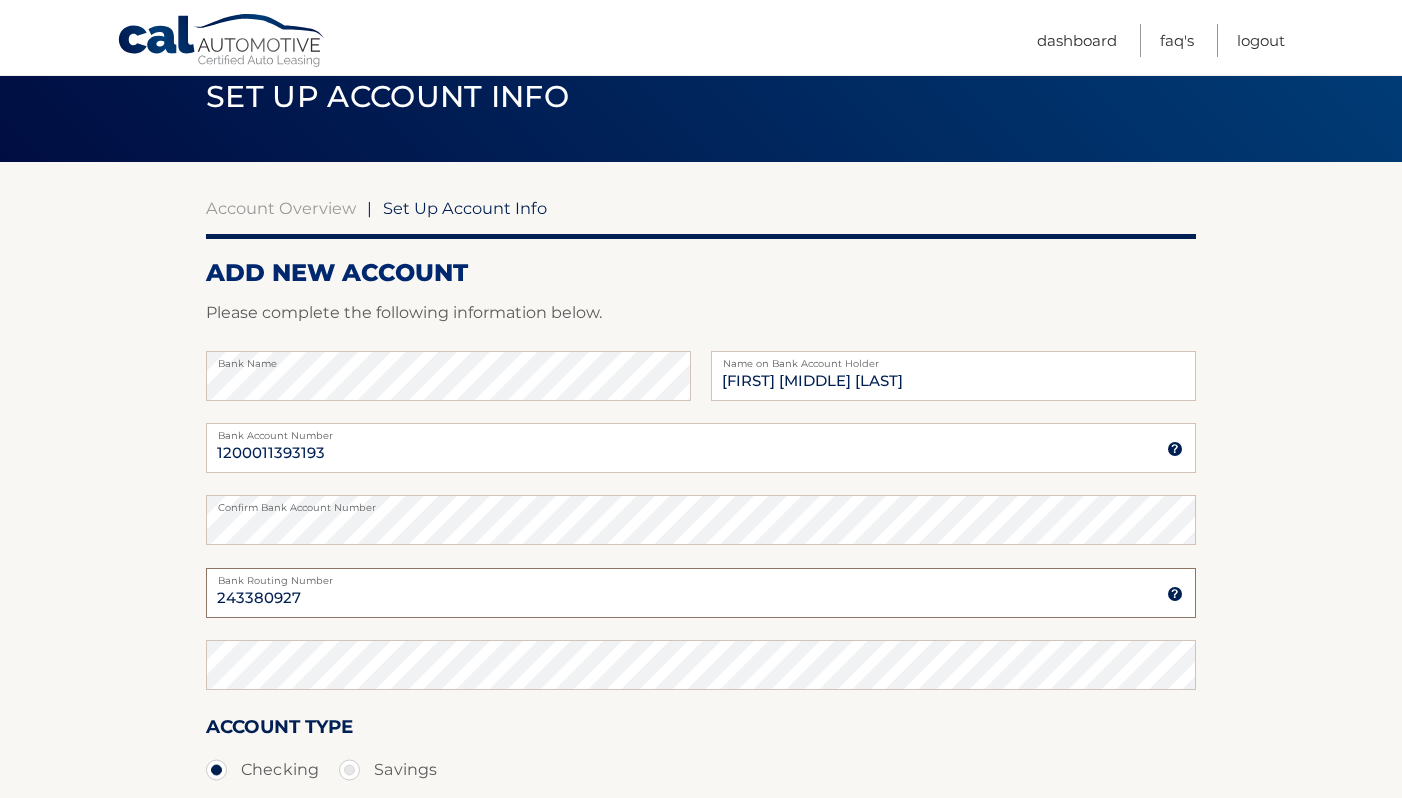 scroll, scrollTop: 86, scrollLeft: 0, axis: vertical 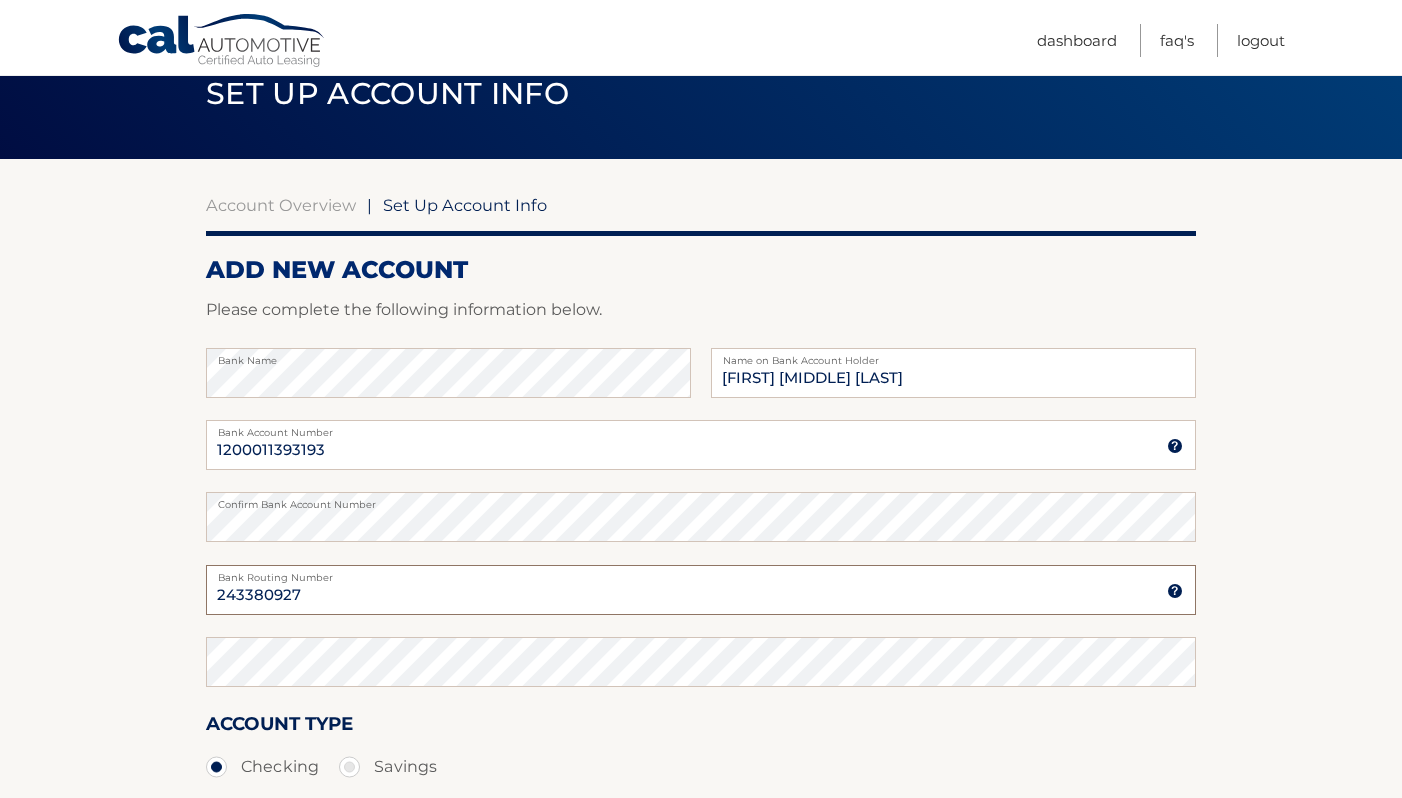 type on "243380927" 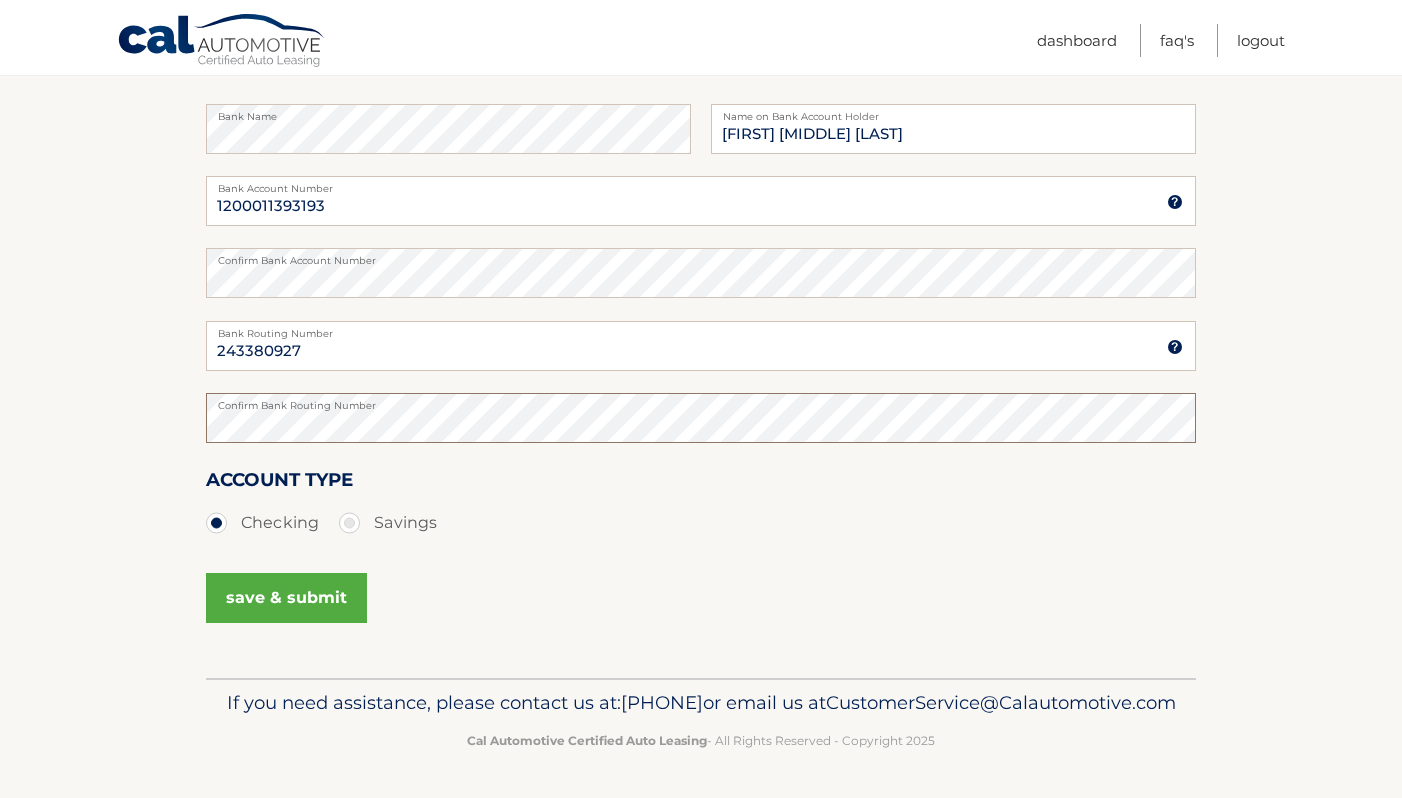 scroll, scrollTop: 359, scrollLeft: 0, axis: vertical 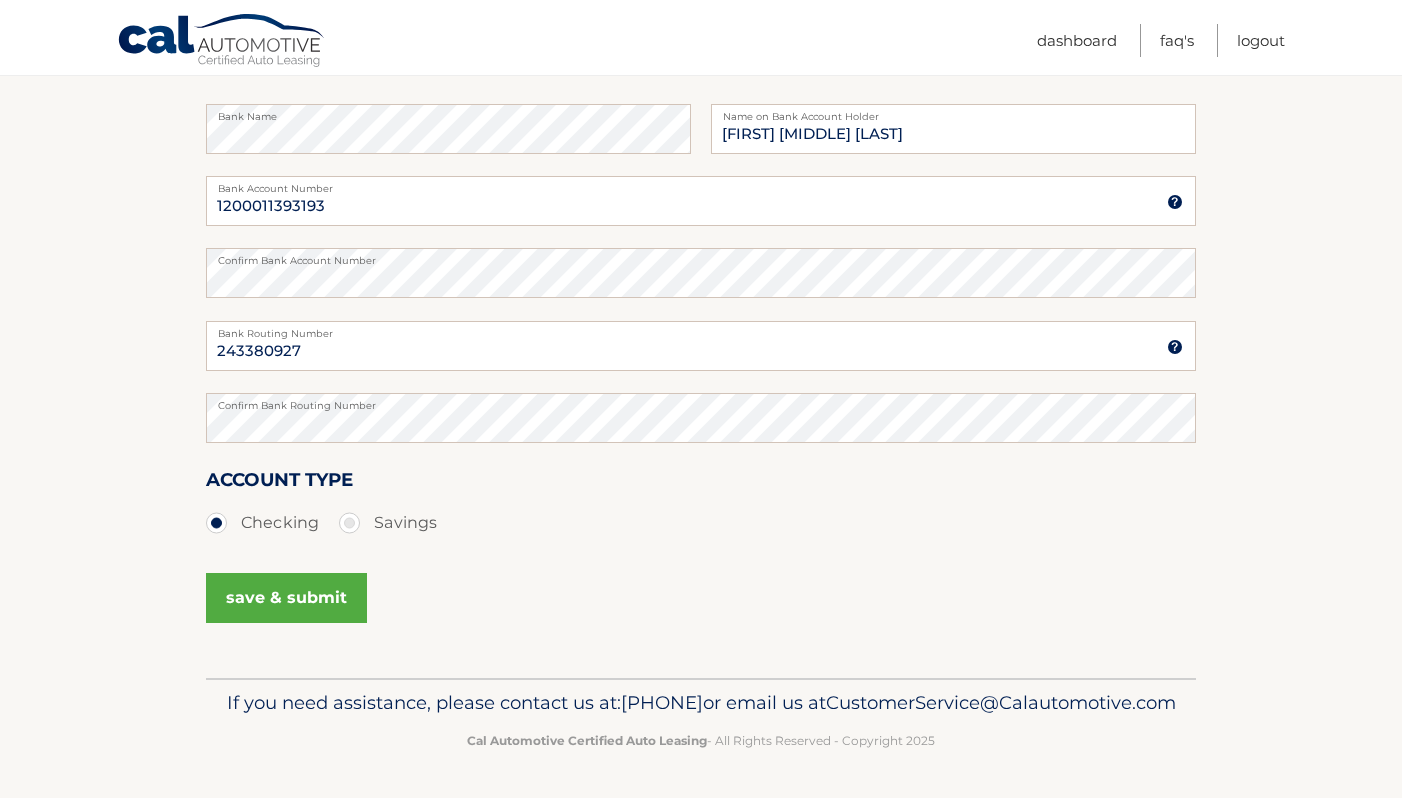 click on "save & submit" at bounding box center (286, 598) 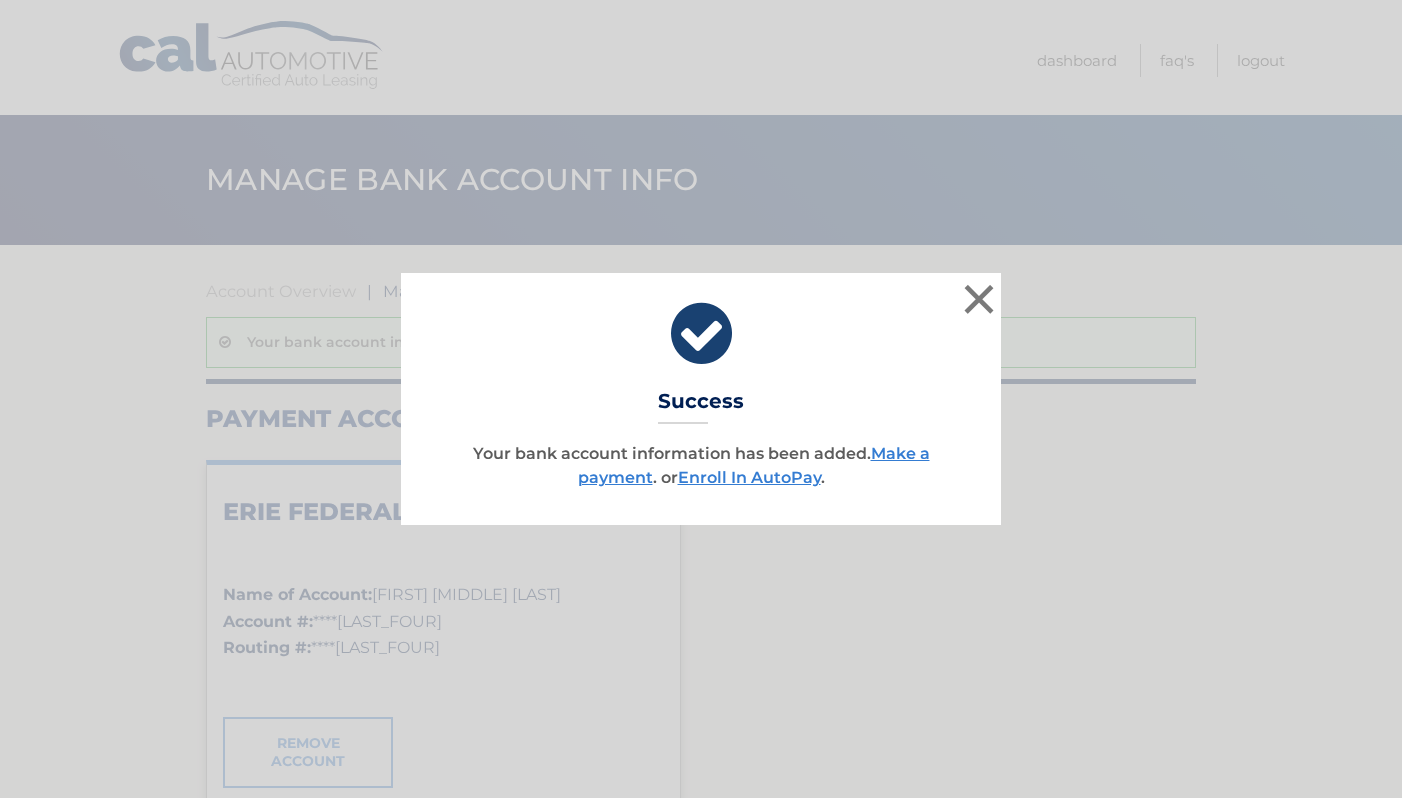 scroll, scrollTop: 0, scrollLeft: 0, axis: both 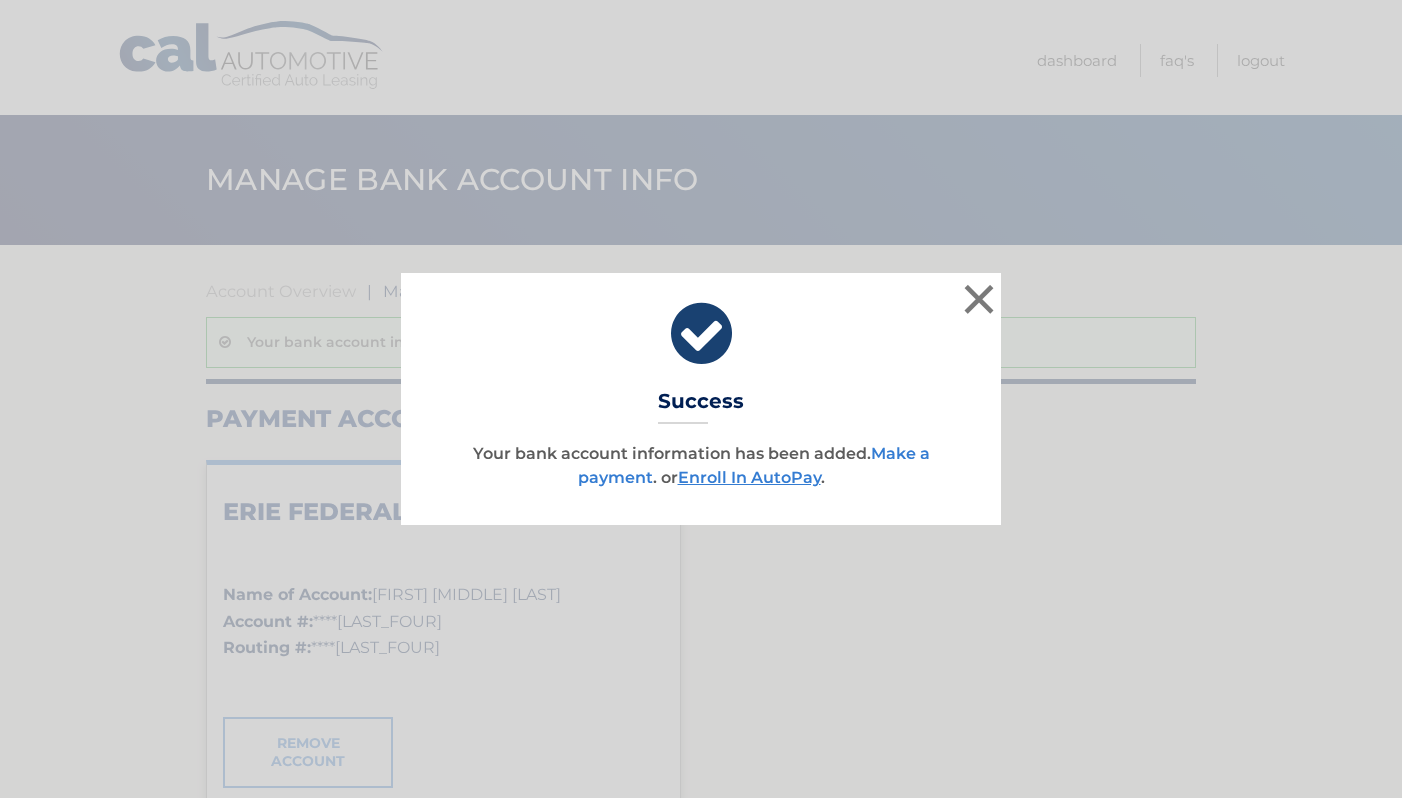 click on "Make a payment" at bounding box center [754, 465] 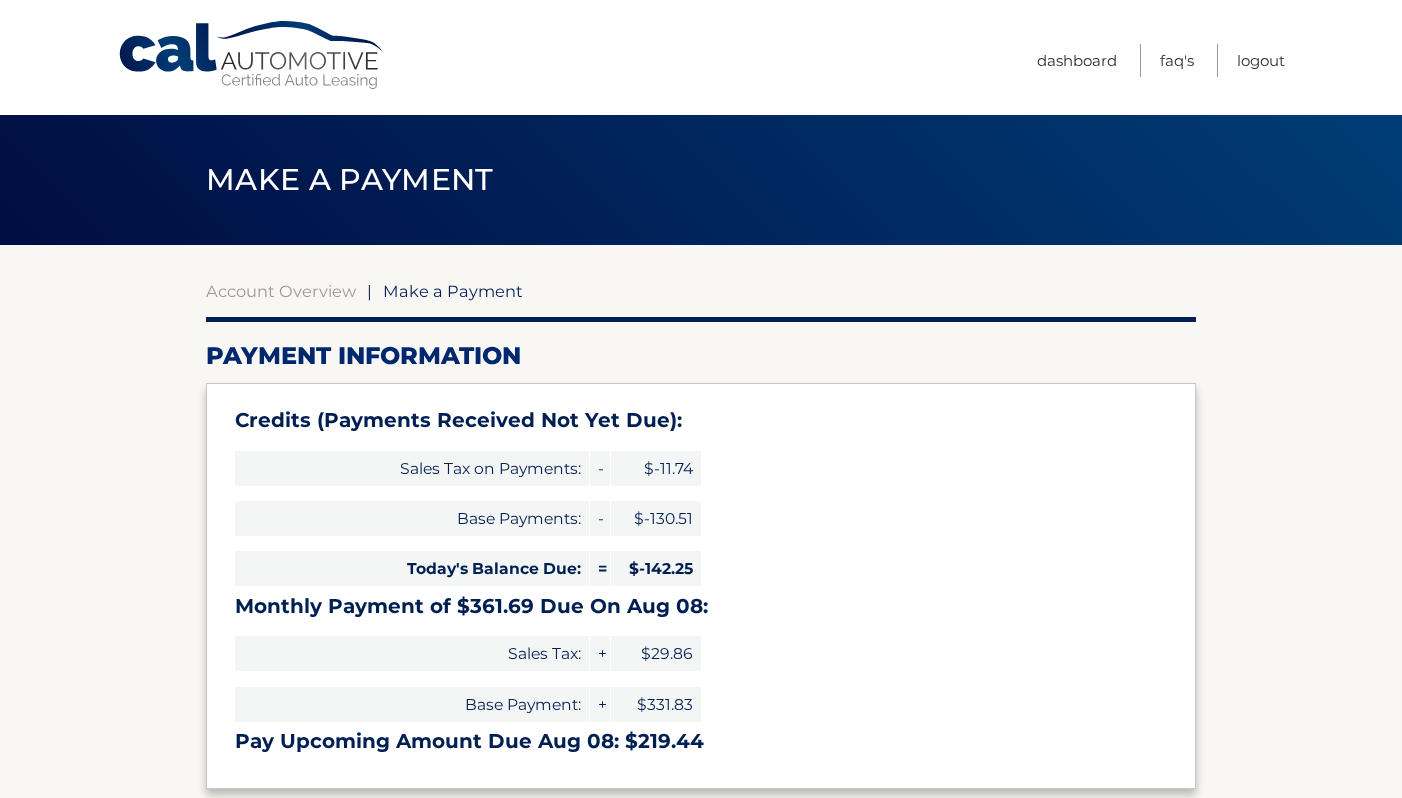 select on "OWY0MjM2ZmQtOWFhNy00NTFlLTlhYWQtZDU0MmVjYjUxYWVi" 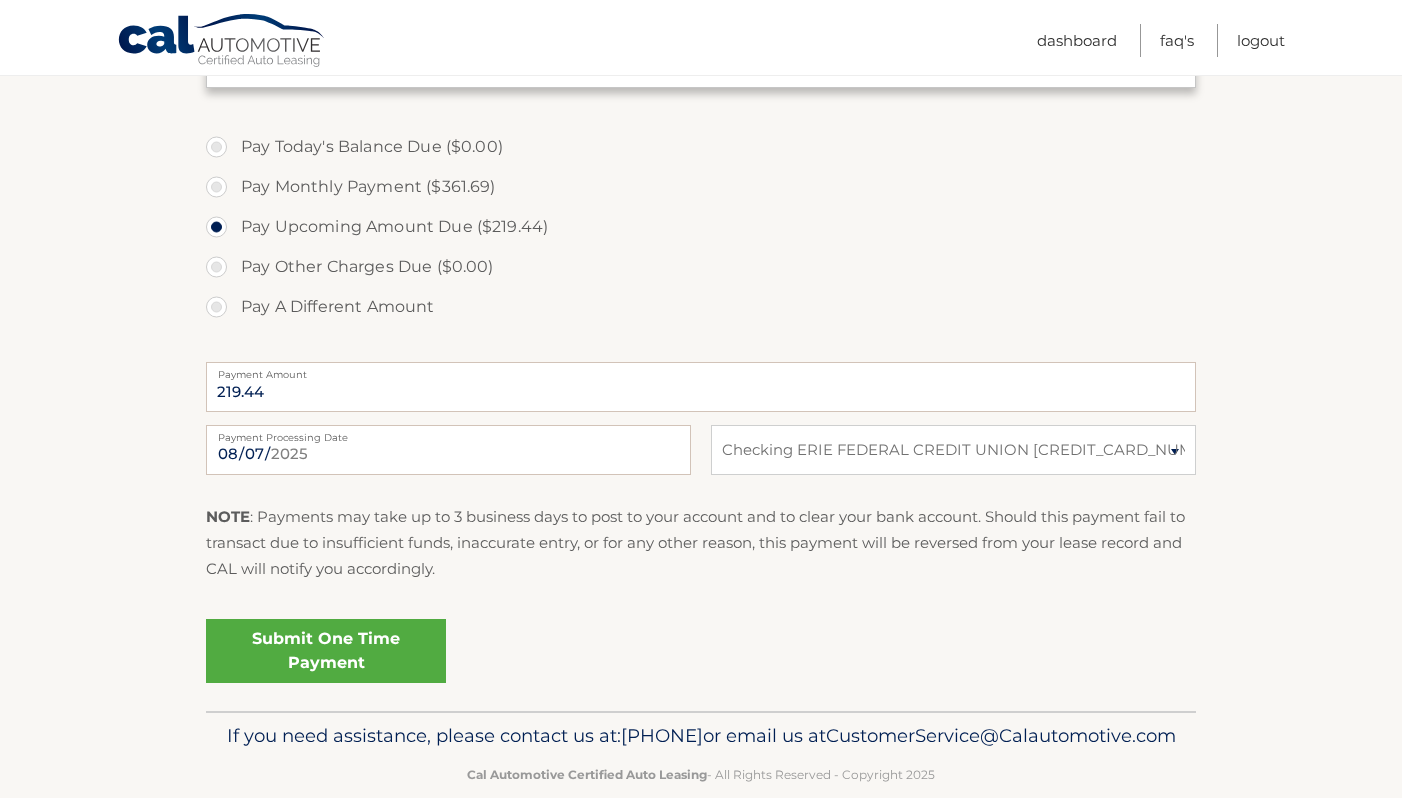 scroll, scrollTop: 702, scrollLeft: 0, axis: vertical 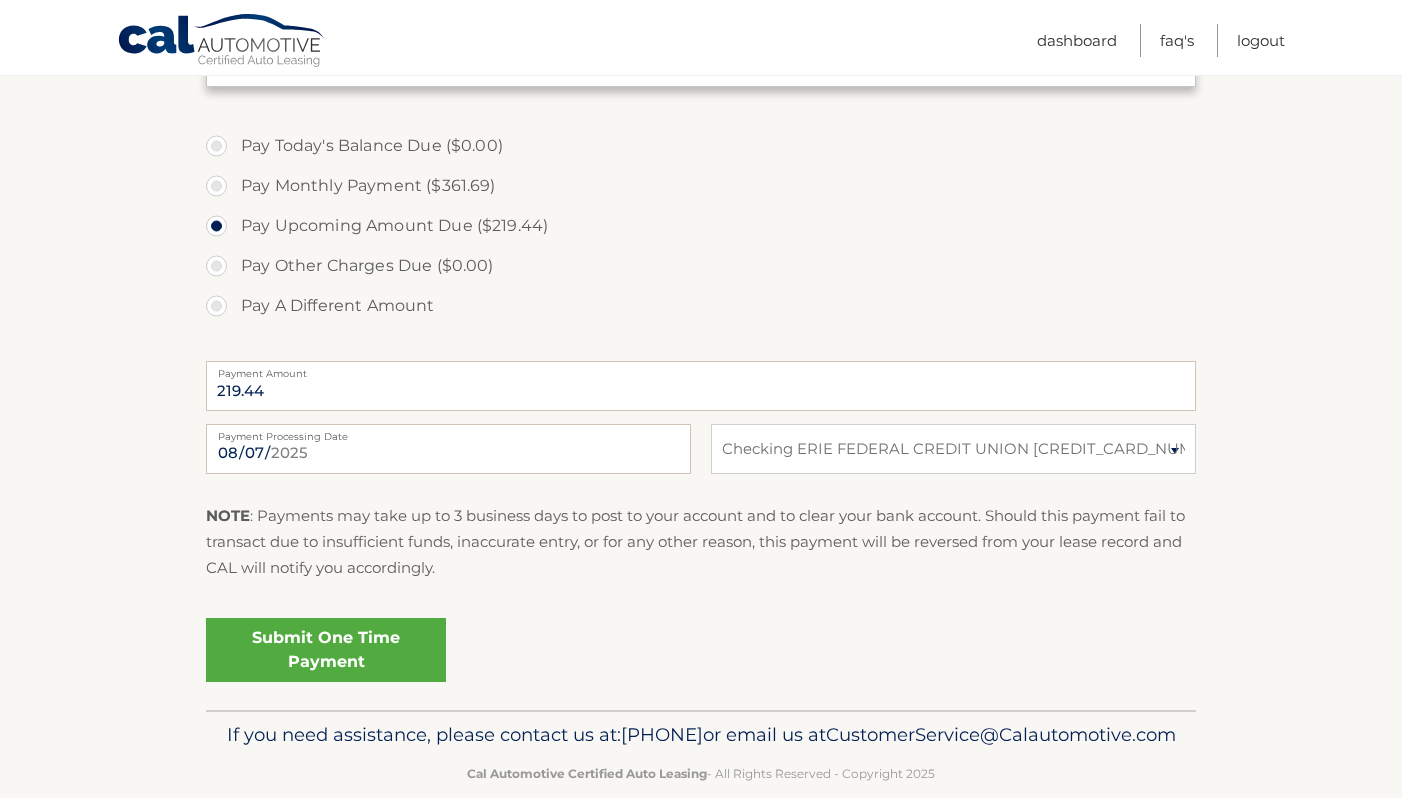 click on "Submit One Time Payment" at bounding box center [326, 650] 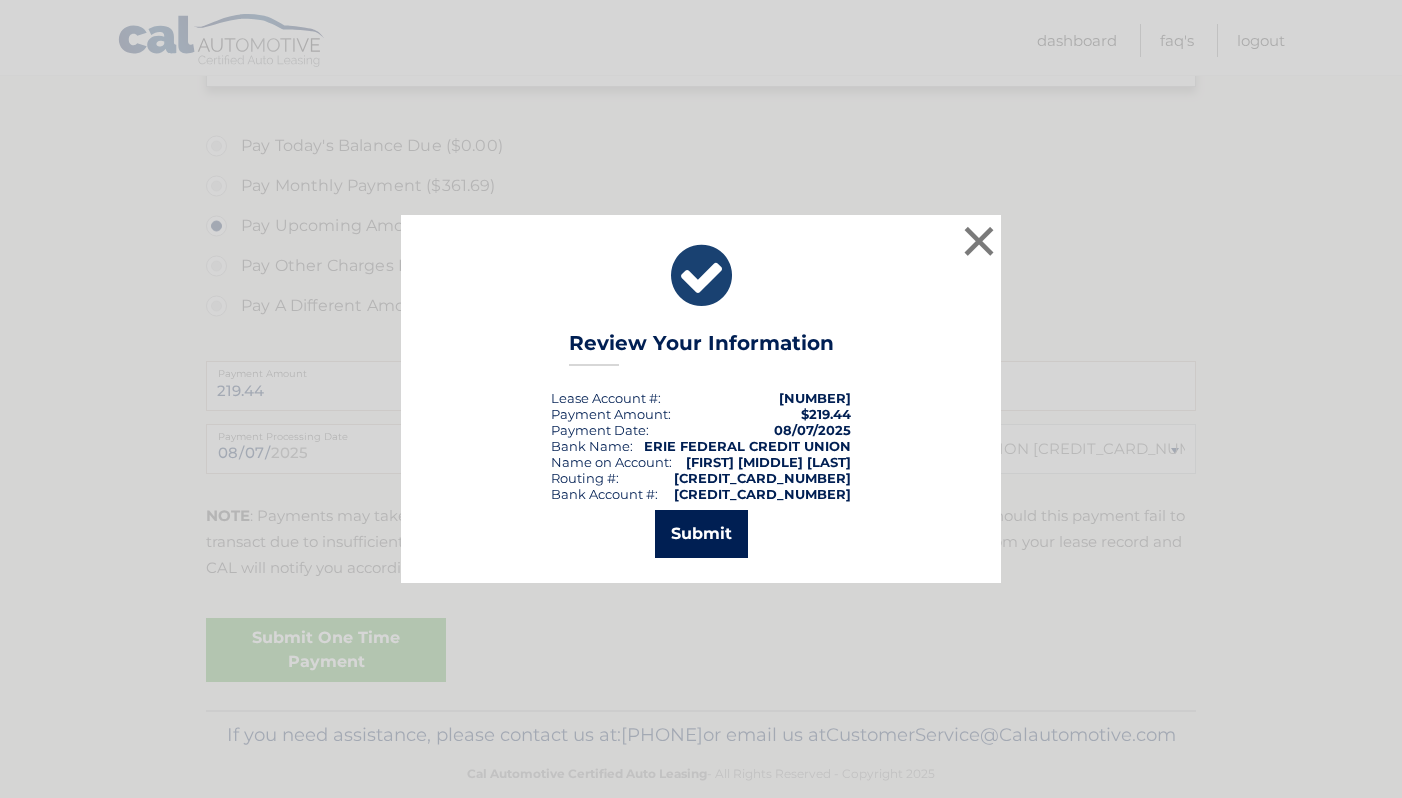 click on "Submit" at bounding box center (701, 534) 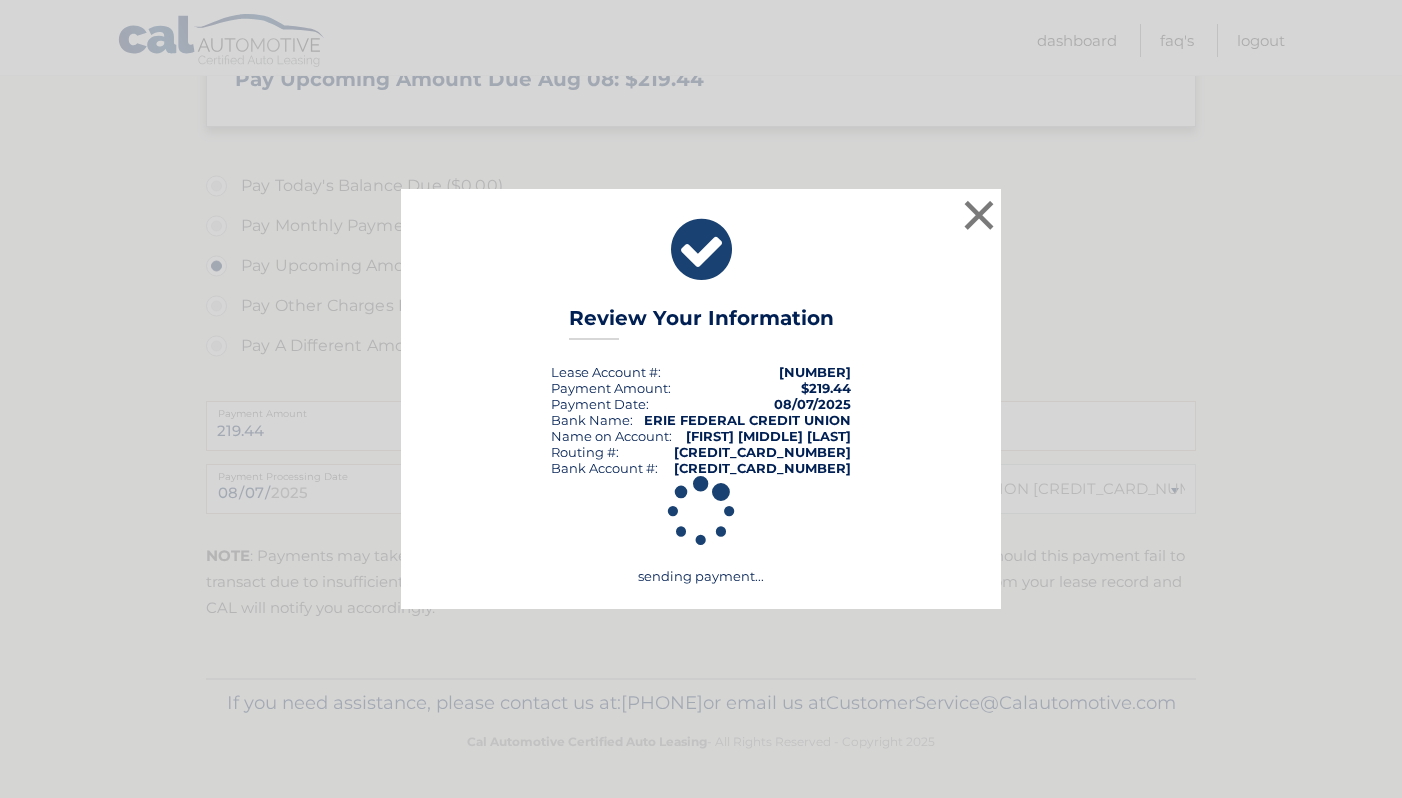scroll, scrollTop: 688, scrollLeft: 0, axis: vertical 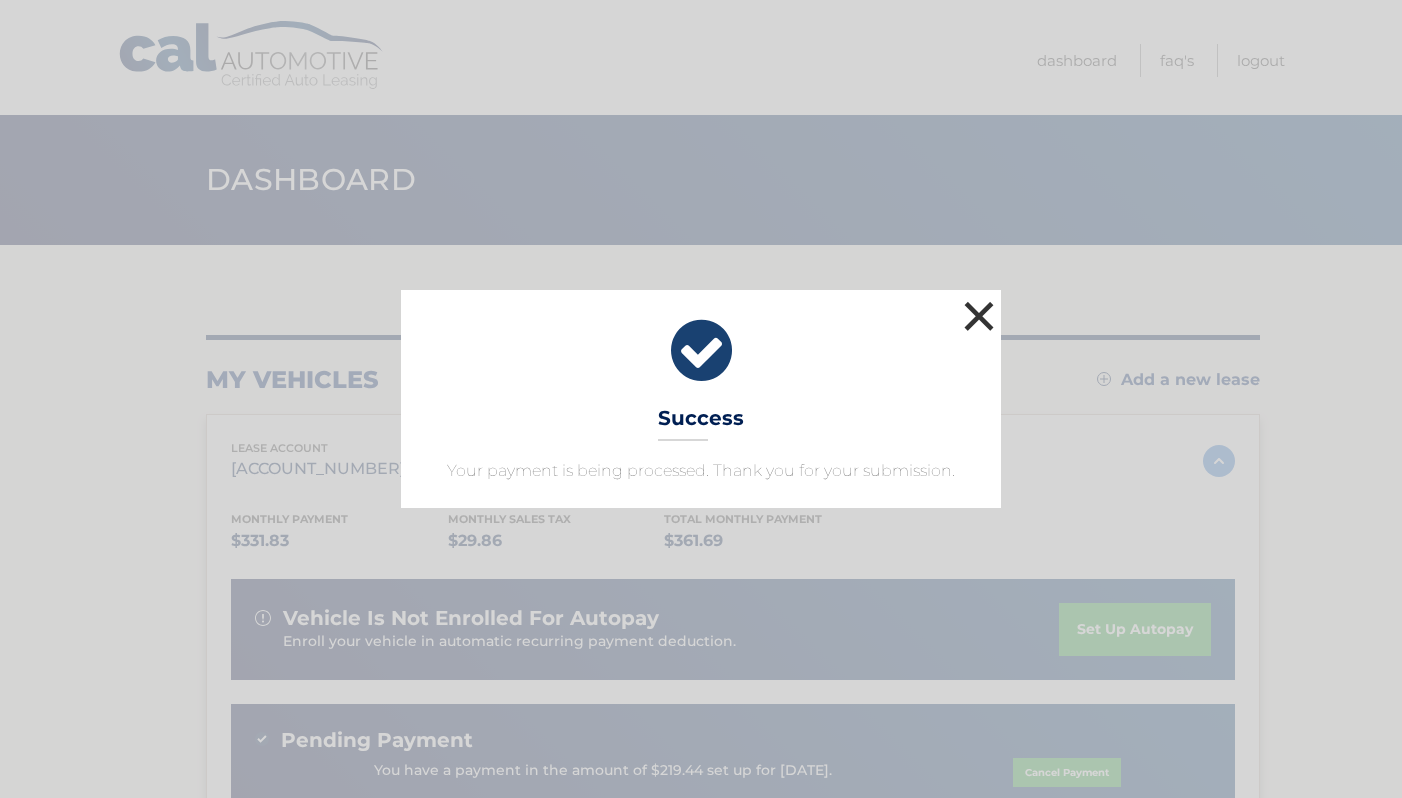 click on "×" at bounding box center (979, 316) 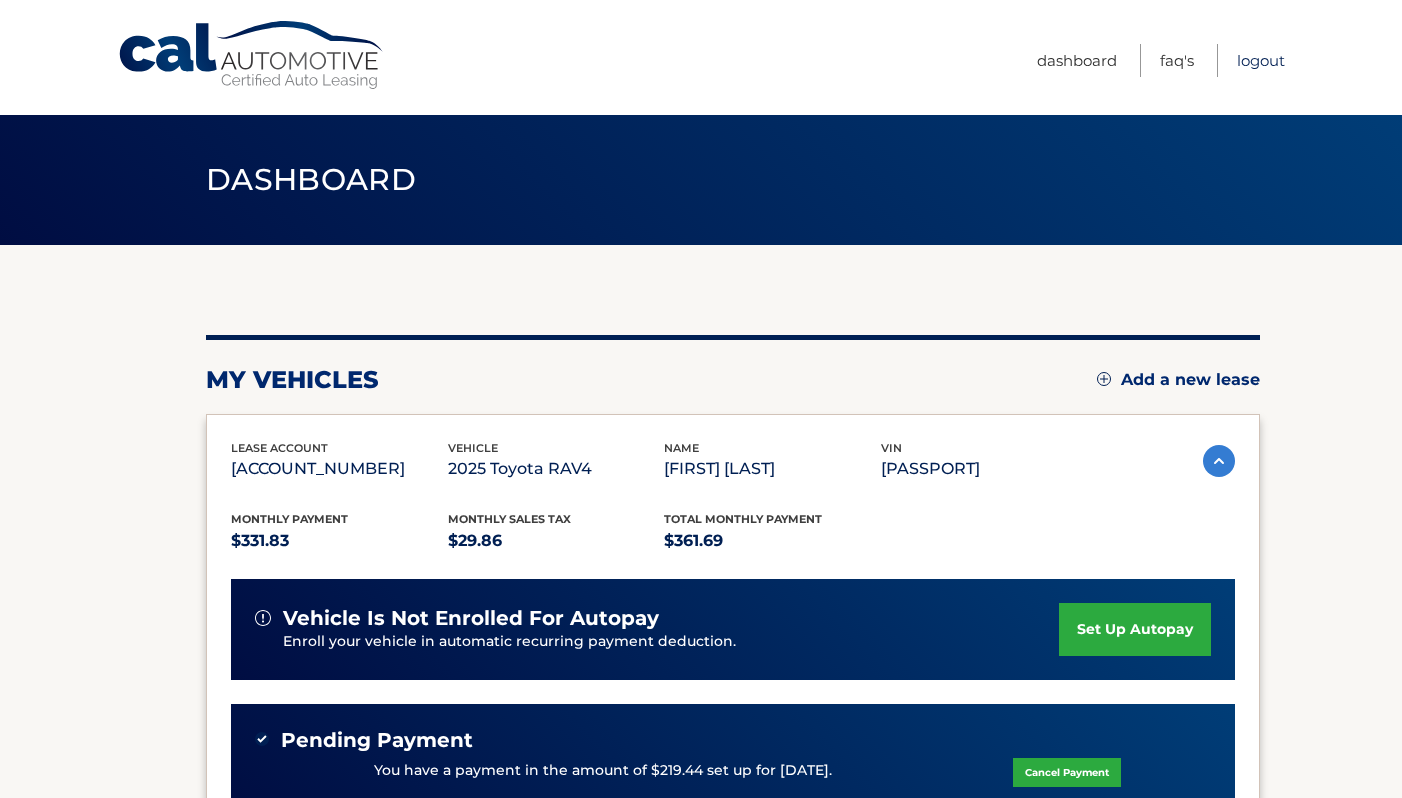 click on "Logout" at bounding box center (1261, 60) 